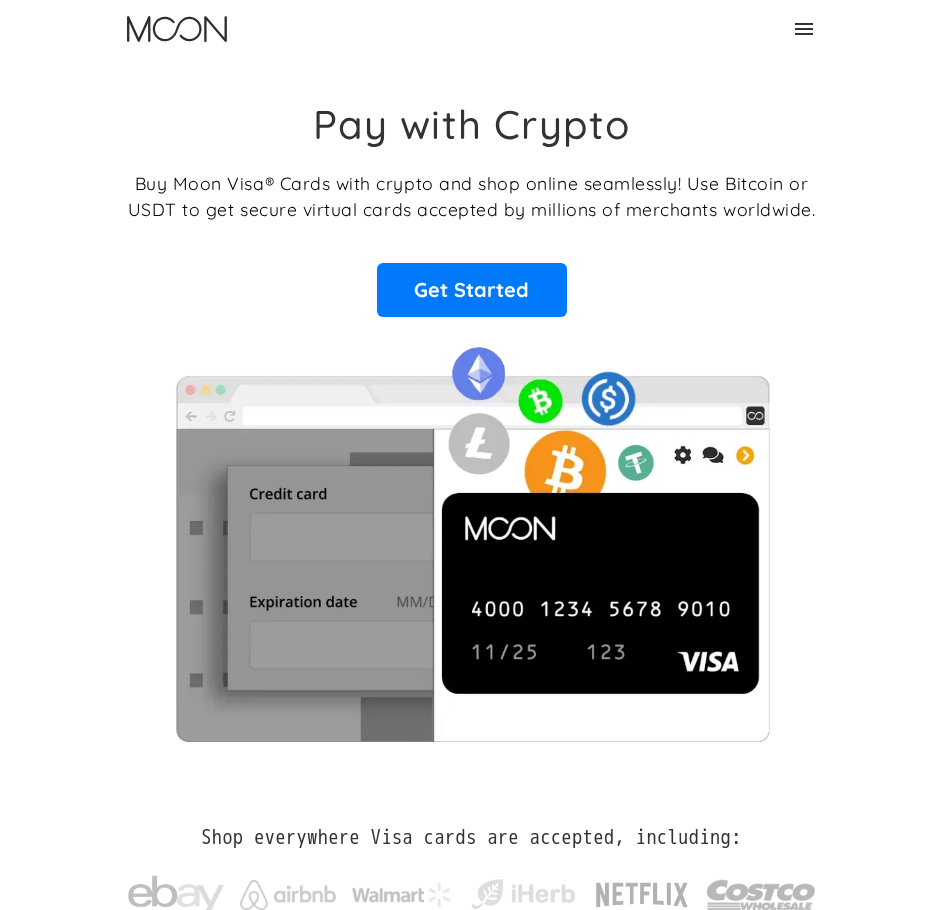 scroll, scrollTop: 0, scrollLeft: 0, axis: both 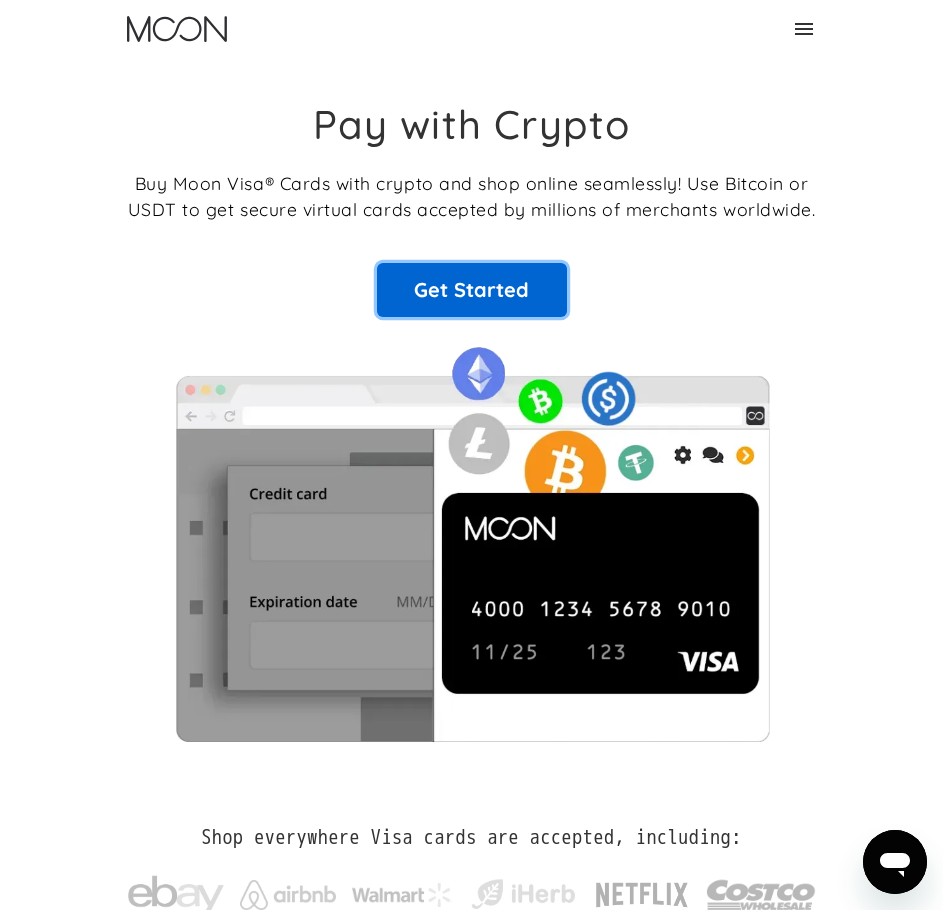 click on "Get Started" at bounding box center [472, 290] 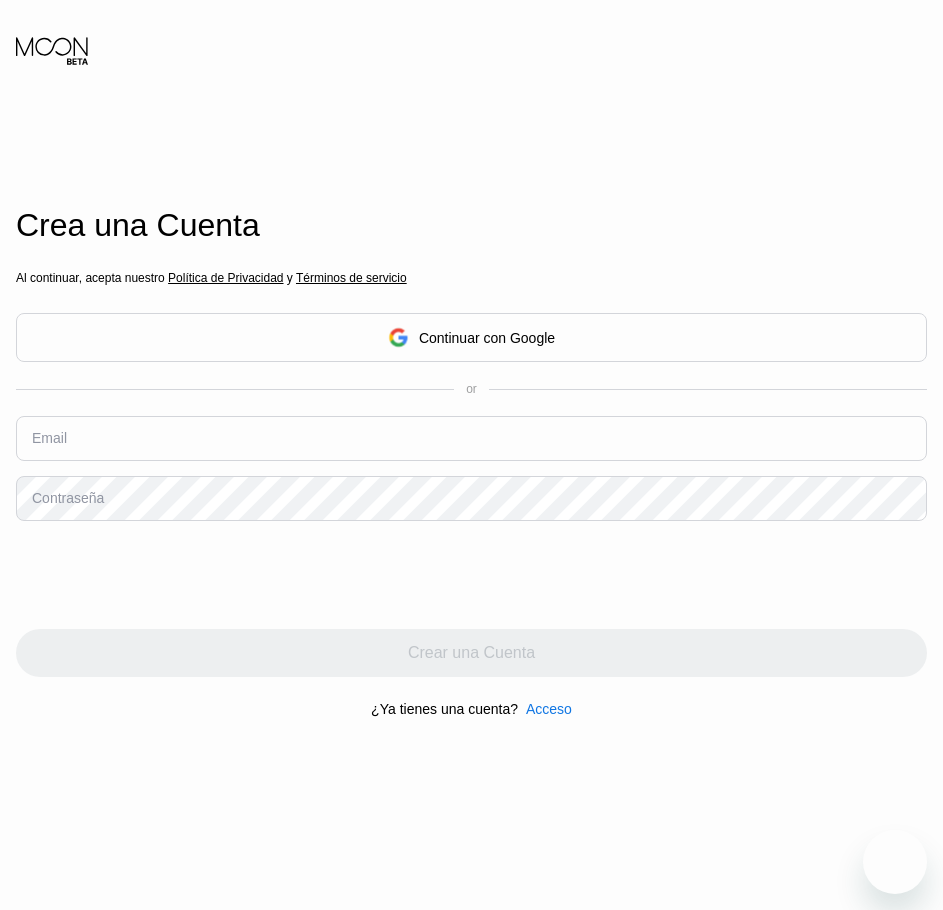scroll, scrollTop: 0, scrollLeft: 0, axis: both 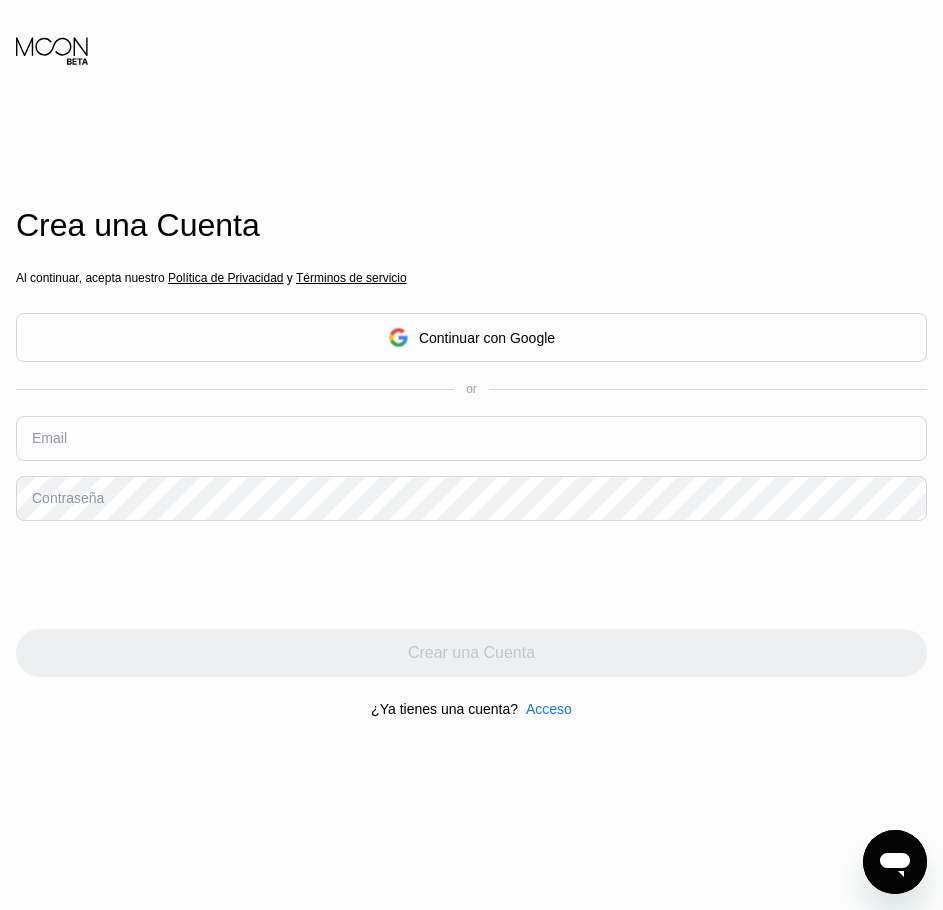 click on "Continuar con Google" at bounding box center [471, 337] 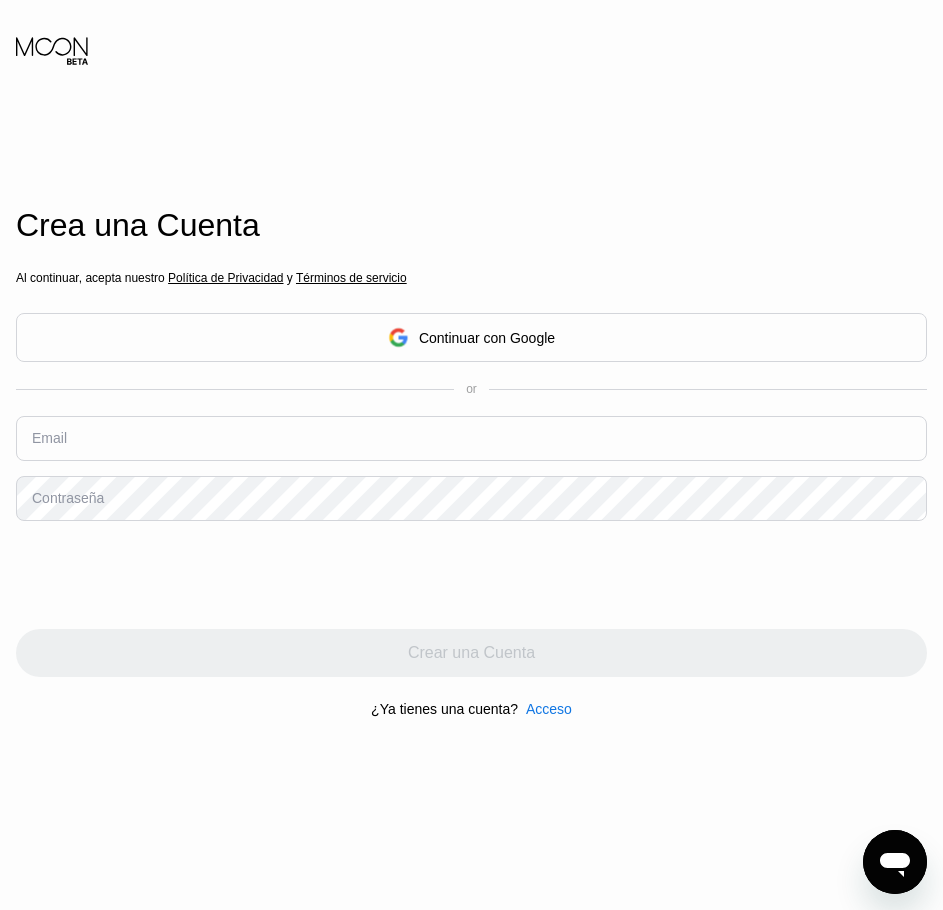 click at bounding box center [471, 438] 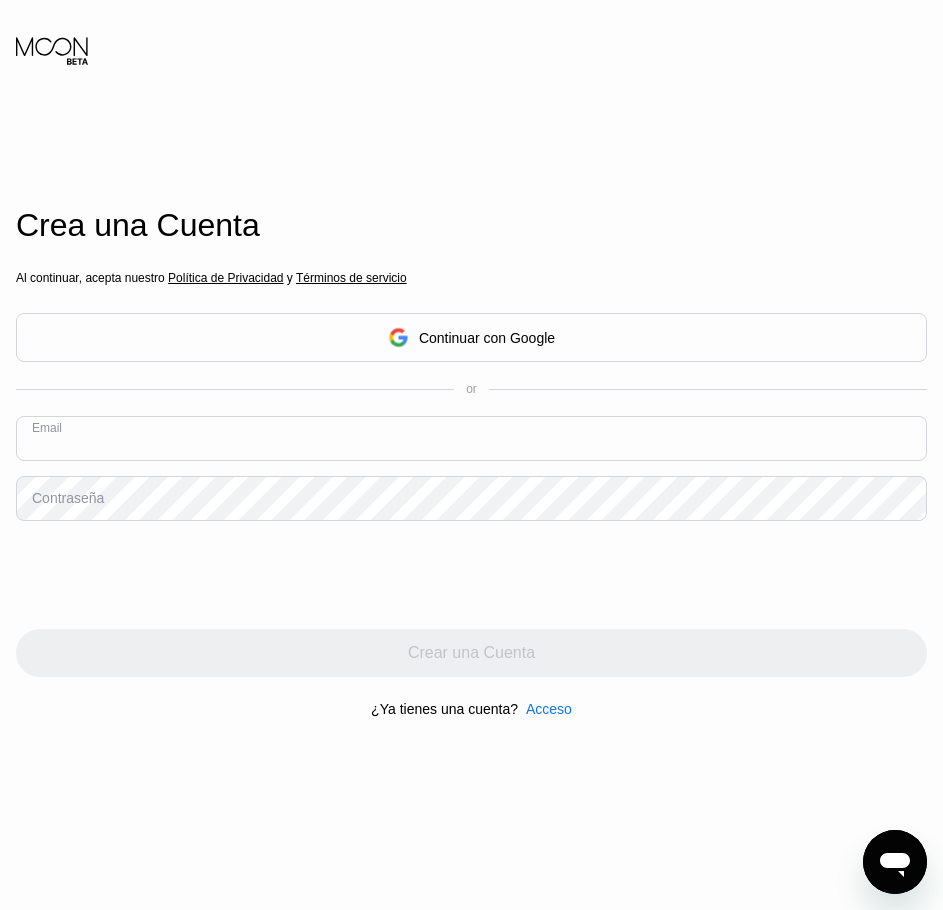 paste on "[EMAIL]" 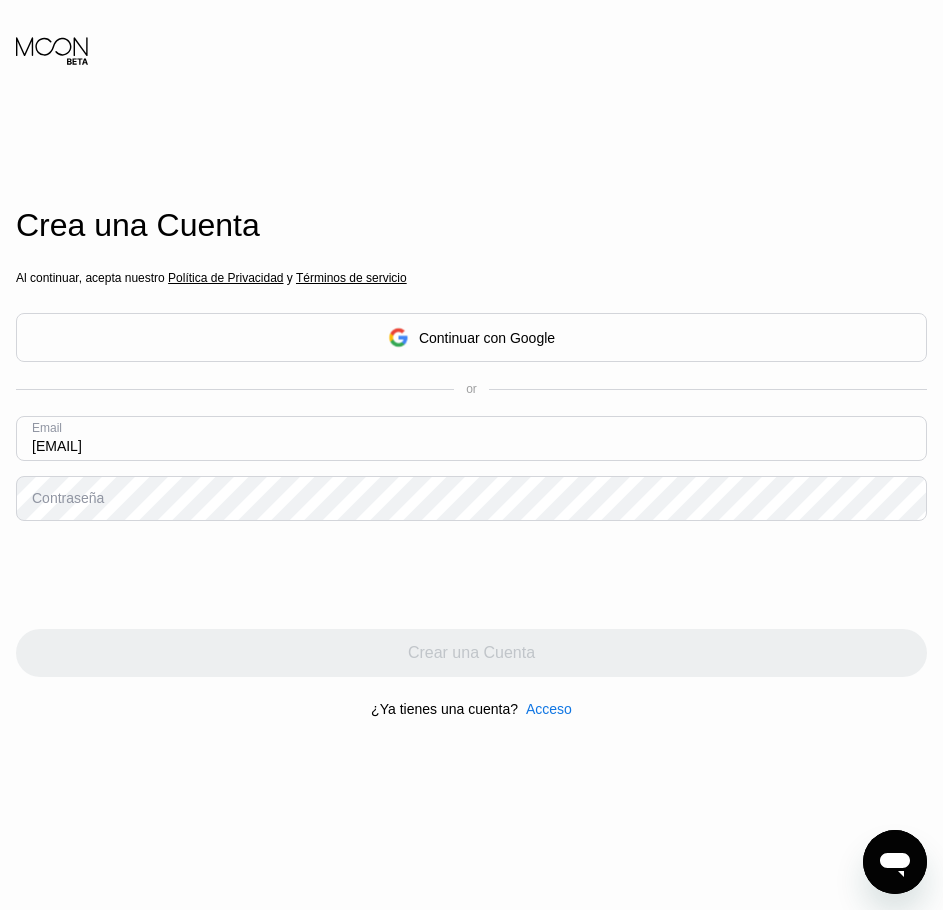 type on "[EMAIL]" 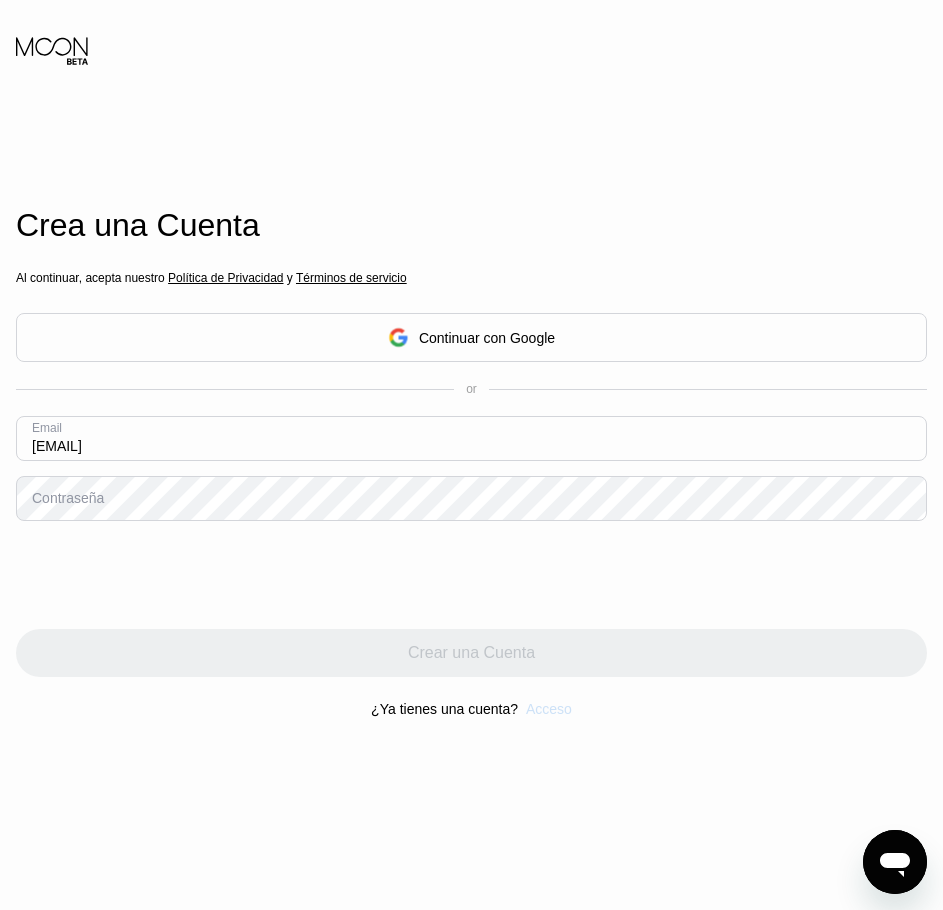 click on "Acceso" at bounding box center [549, 709] 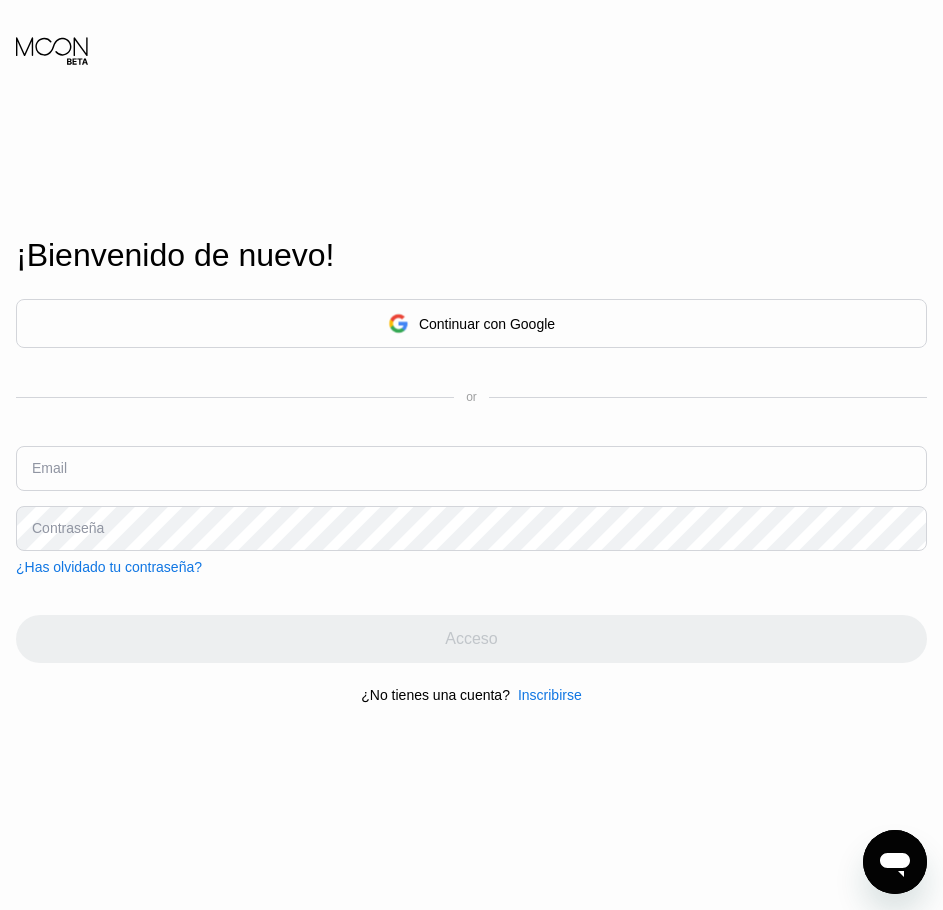 click at bounding box center (471, 468) 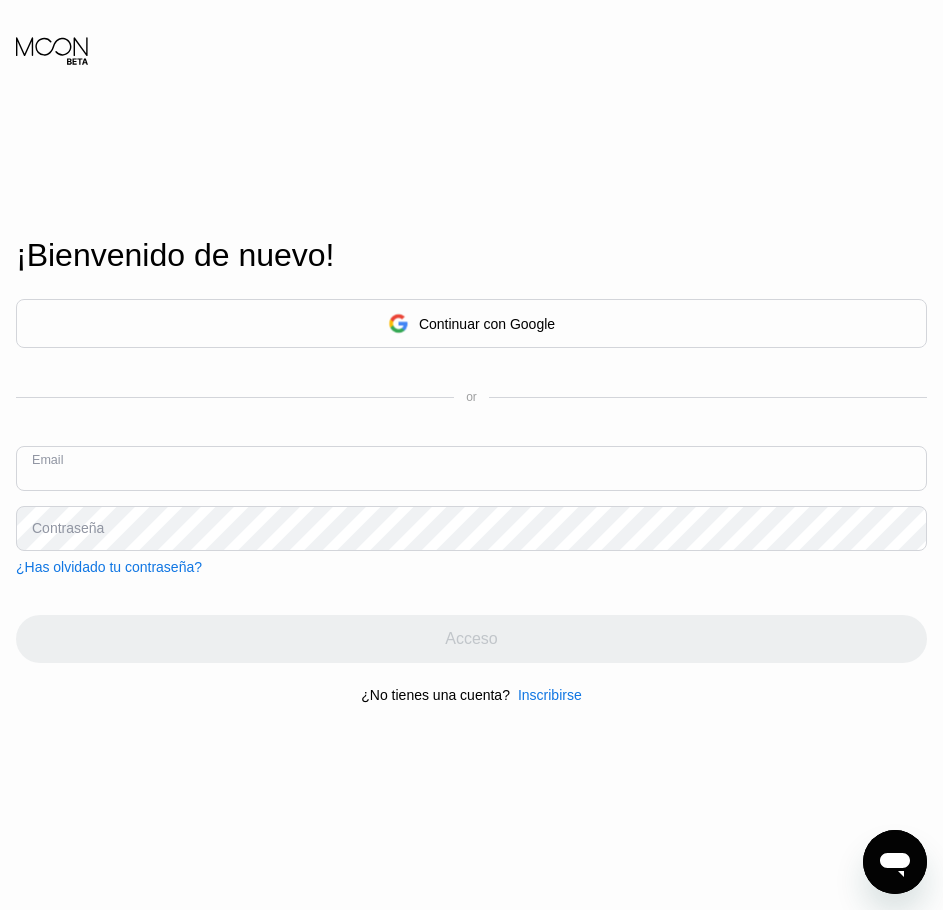 paste on "[EMAIL]	I28Shd!bc15" 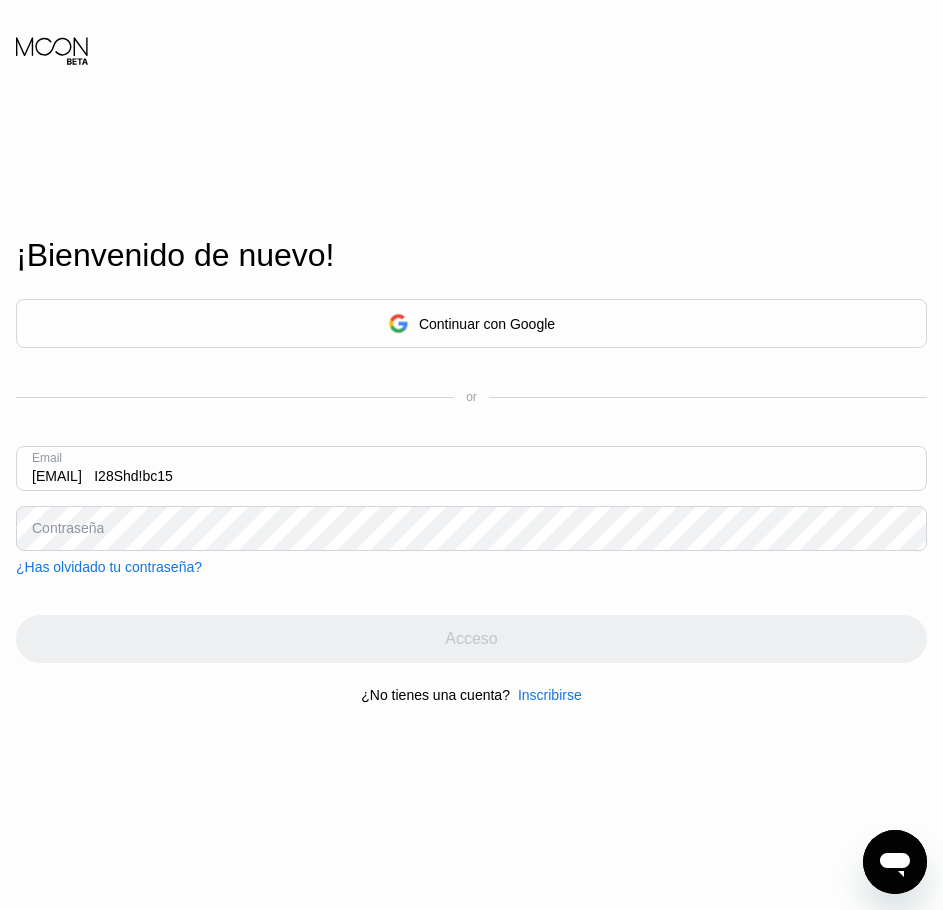 click on "[EMAIL]	I28Shd!bc15" at bounding box center (471, 468) 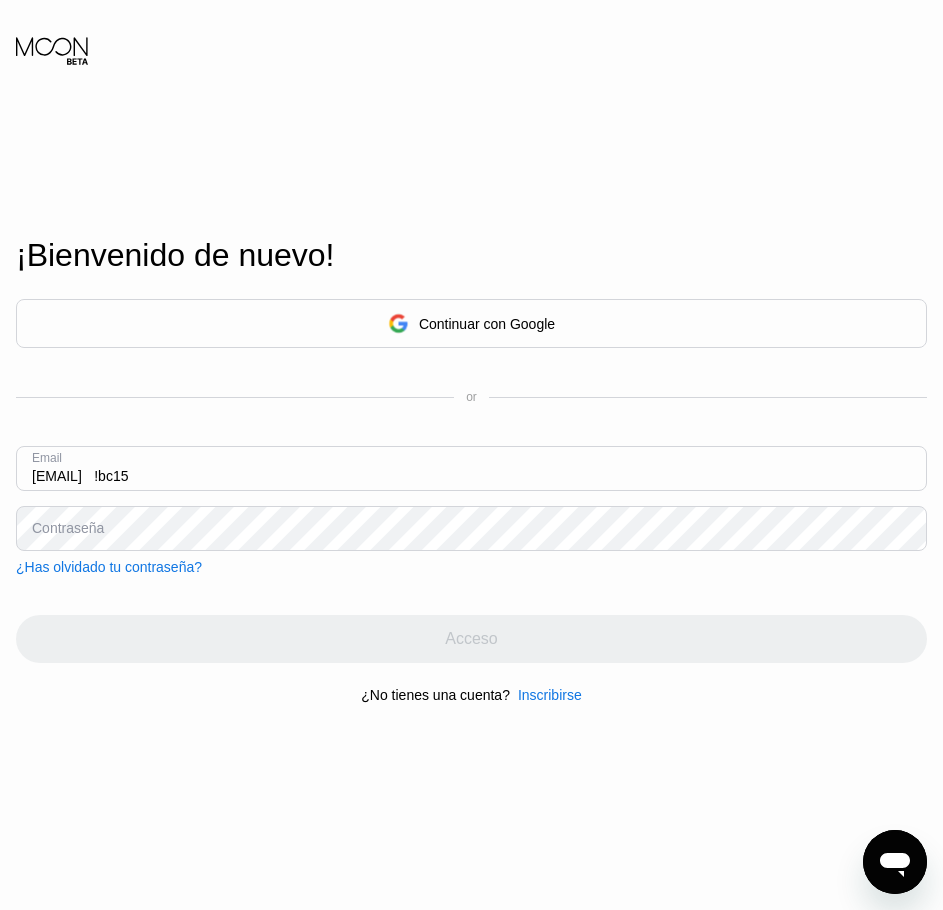 drag, startPoint x: 246, startPoint y: 474, endPoint x: 302, endPoint y: 475, distance: 56.008926 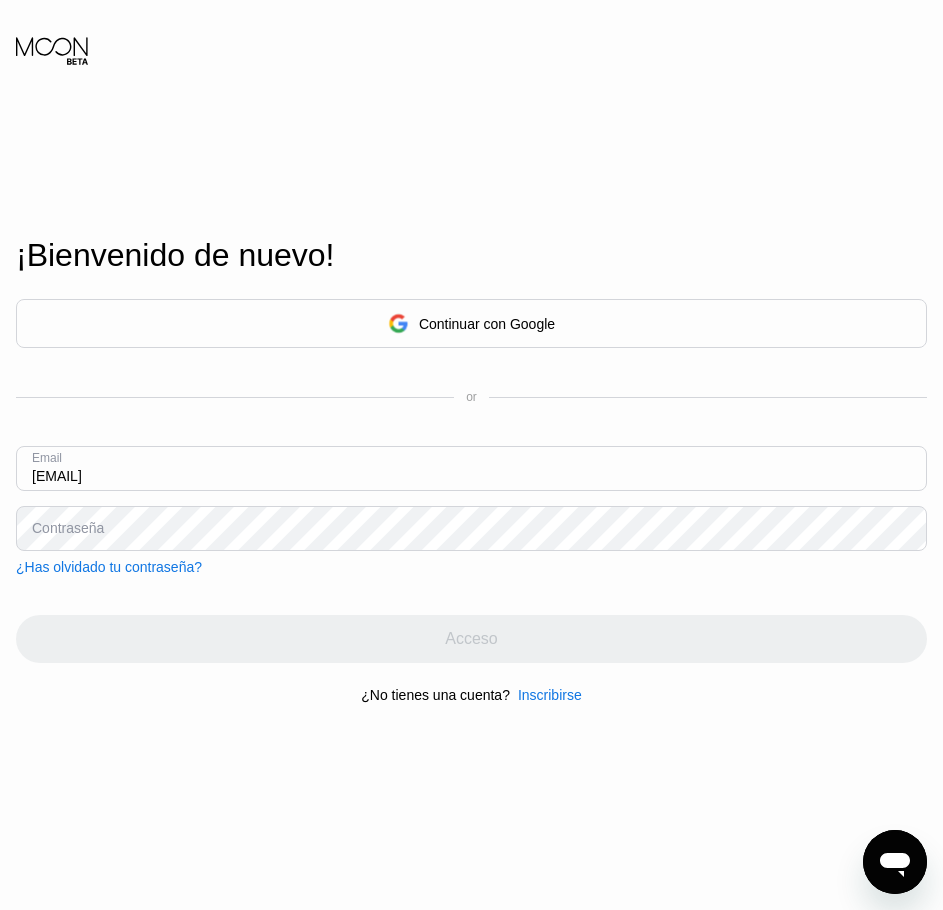 type on "[EMAIL]" 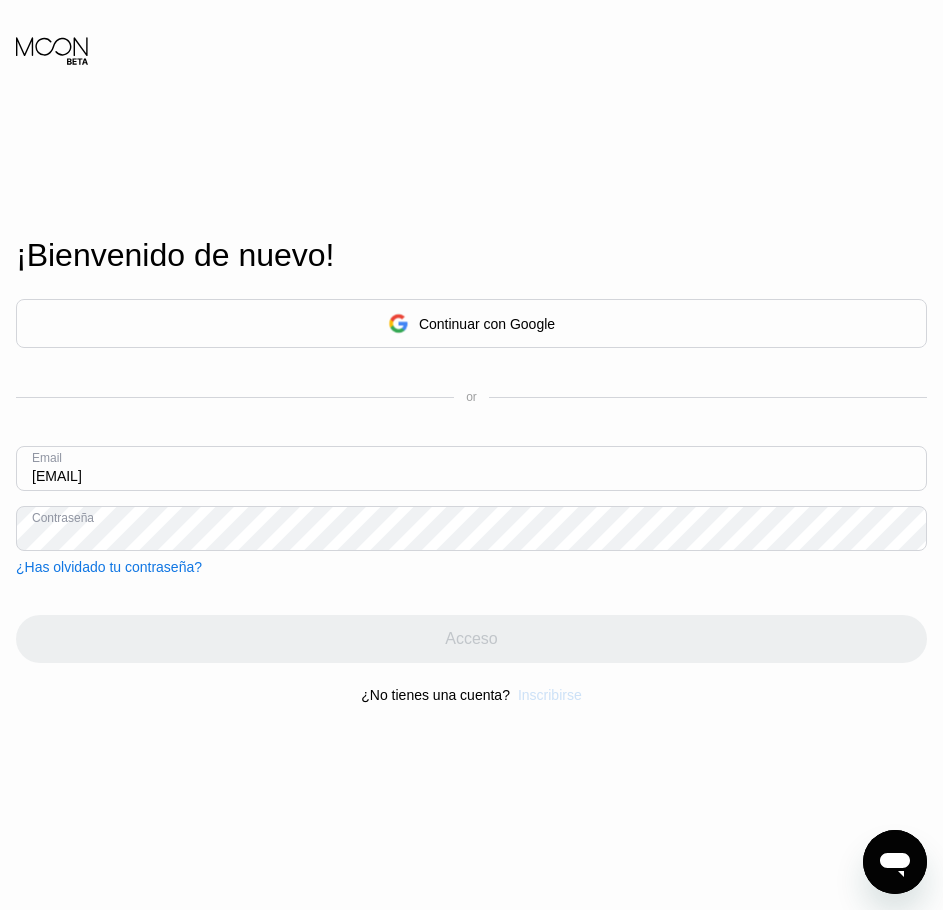 click on "Inscribirse" at bounding box center (550, 695) 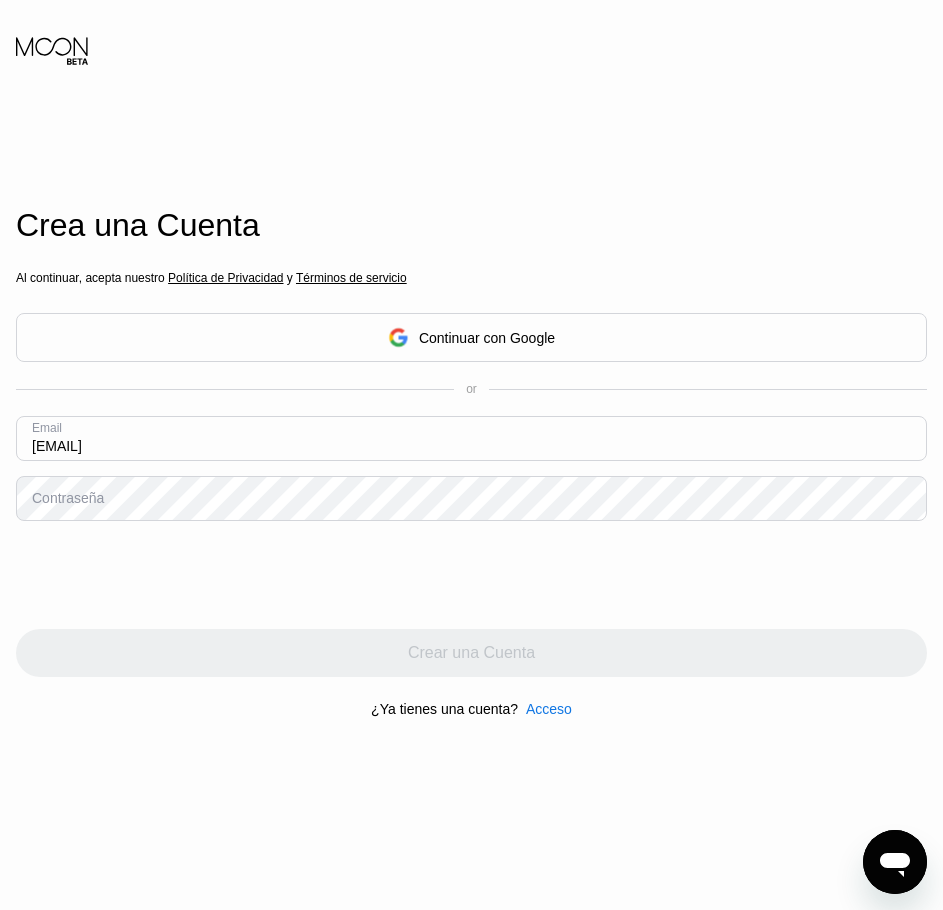drag, startPoint x: 325, startPoint y: 448, endPoint x: -107, endPoint y: 434, distance: 432.2268 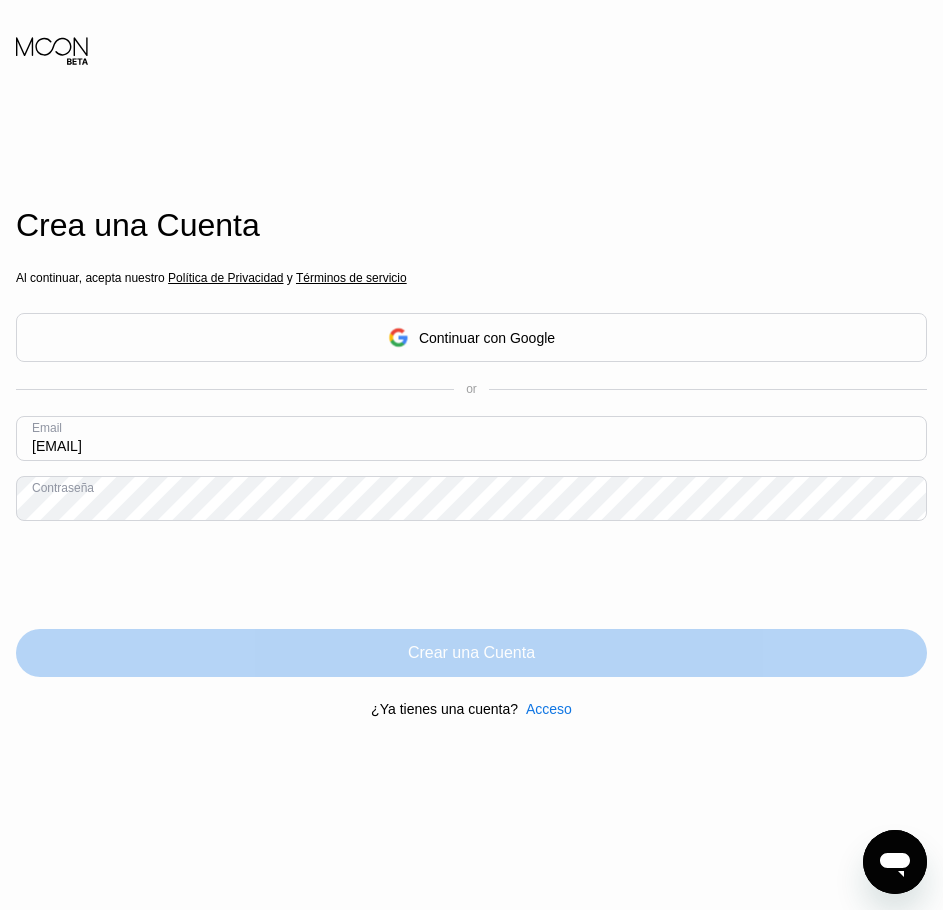 click on "Al continuar, acepta nuestro   Política de Privacidad   y   Términos de servicio Continuar con Google or Email [EMAIL] Contraseña Crear una Cuenta ¿Ya tienes una cuenta? Acceso" at bounding box center (471, 494) 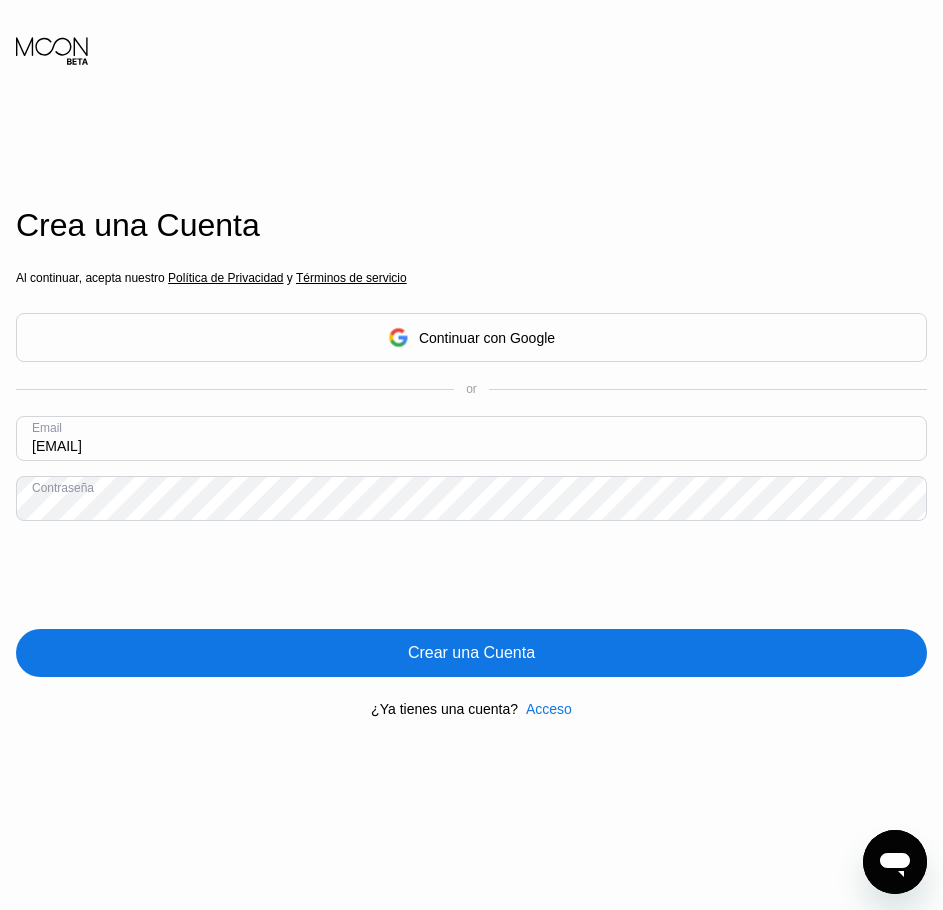 click on "Crea una Cuenta Al continuar, acepta nuestro   Política de Privacidad   y   Términos de servicio Continuar con Google or Email [EMAIL] Contraseña Crear una Cuenta ¿Ya tienes una cuenta? Acceso" at bounding box center [471, 470] 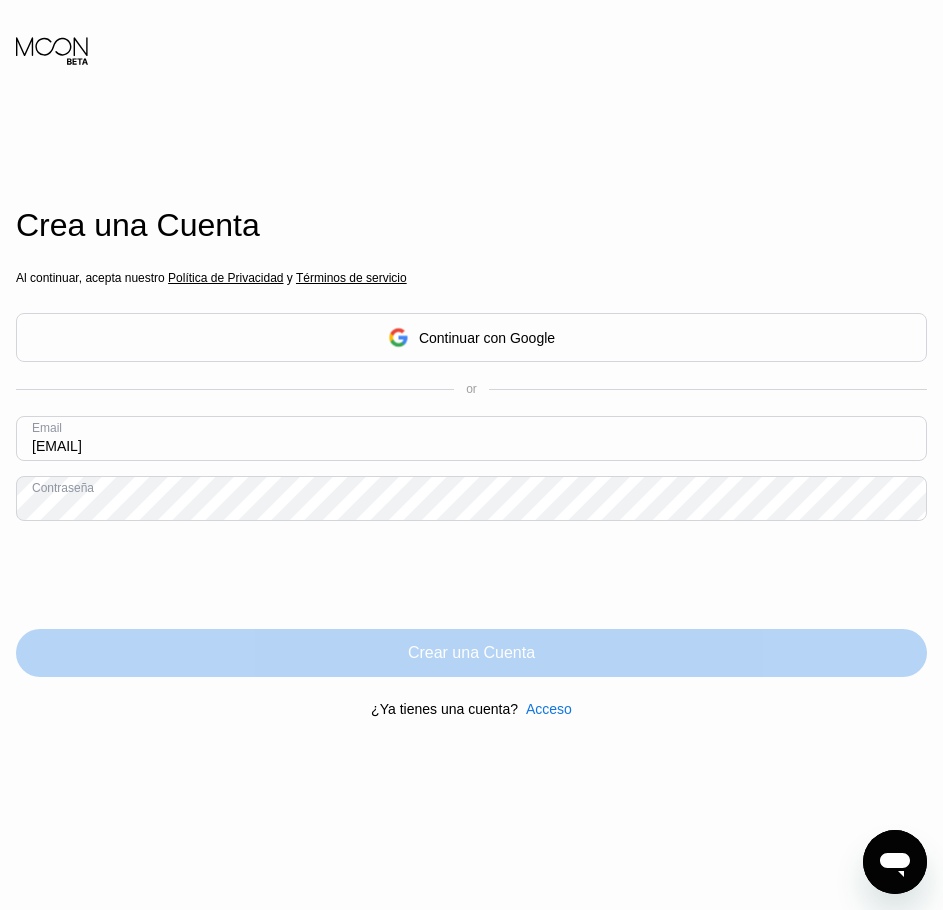 click on "Crear una Cuenta" at bounding box center (471, 653) 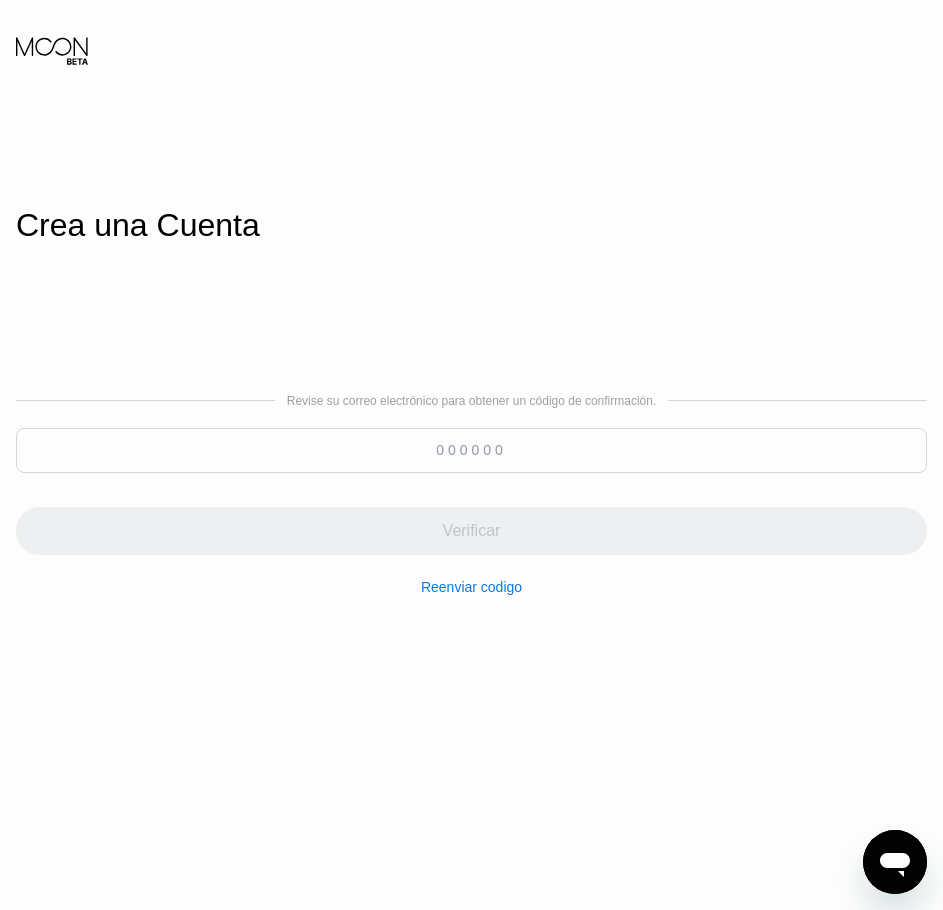 click at bounding box center (471, 450) 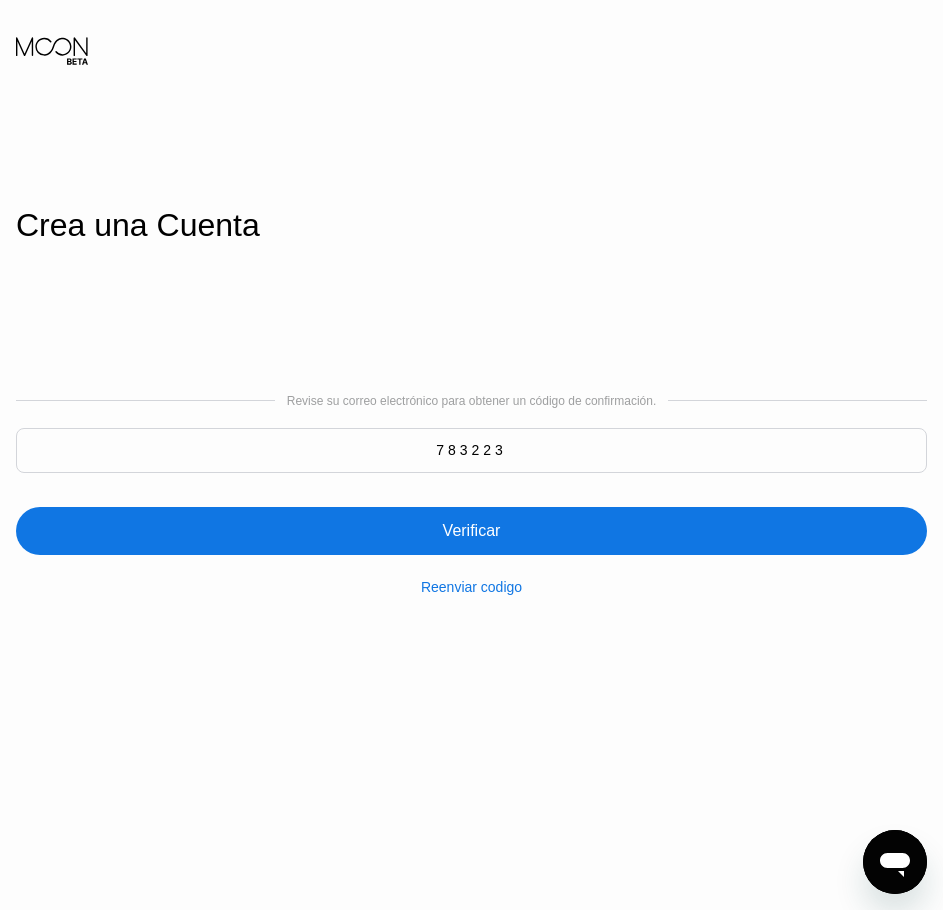 type on "783223" 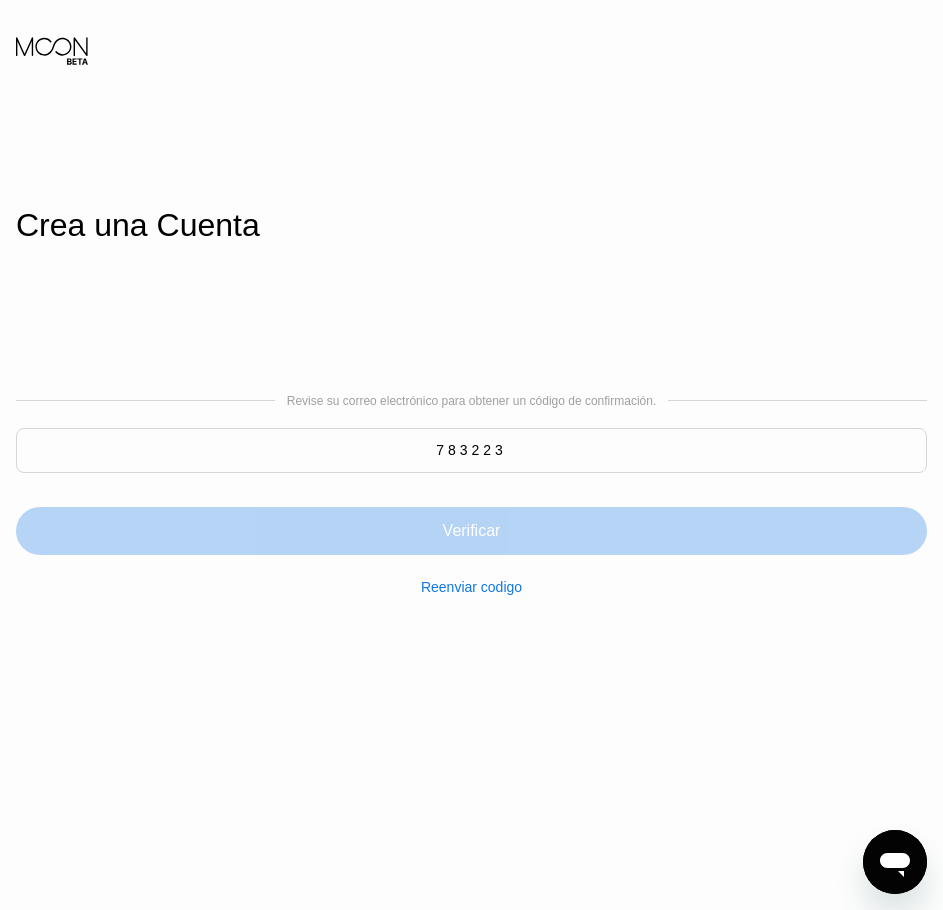 click on "Verificar" at bounding box center [471, 531] 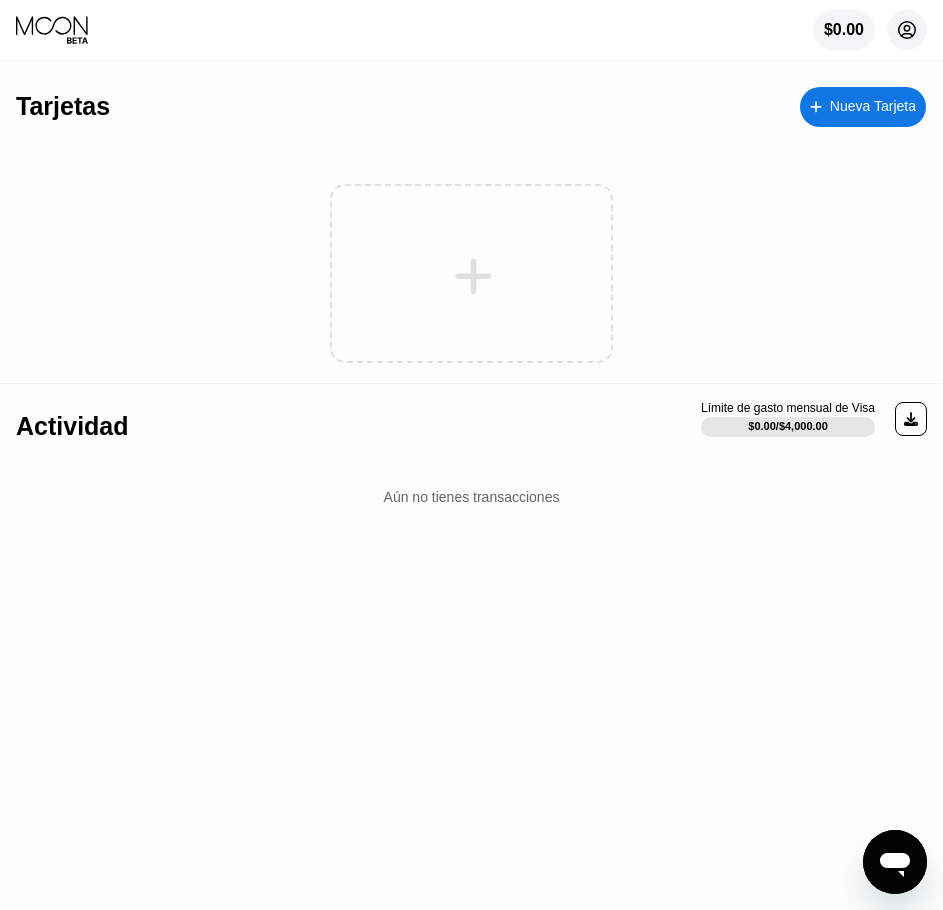 click 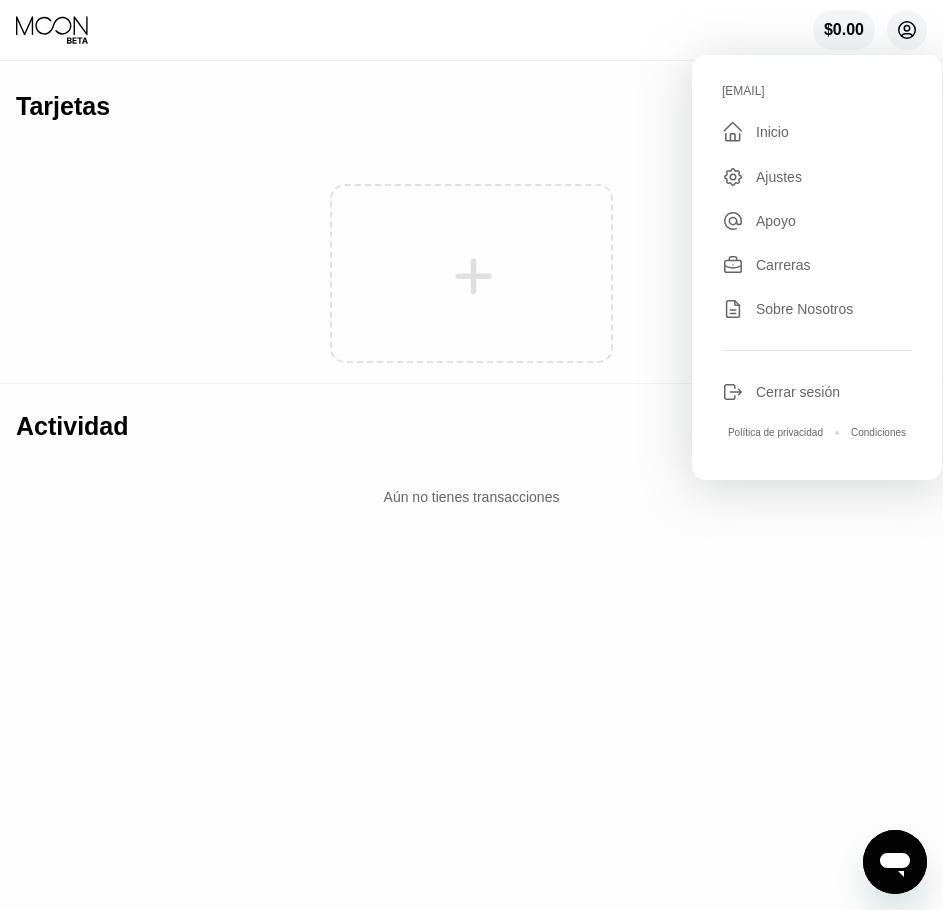 click 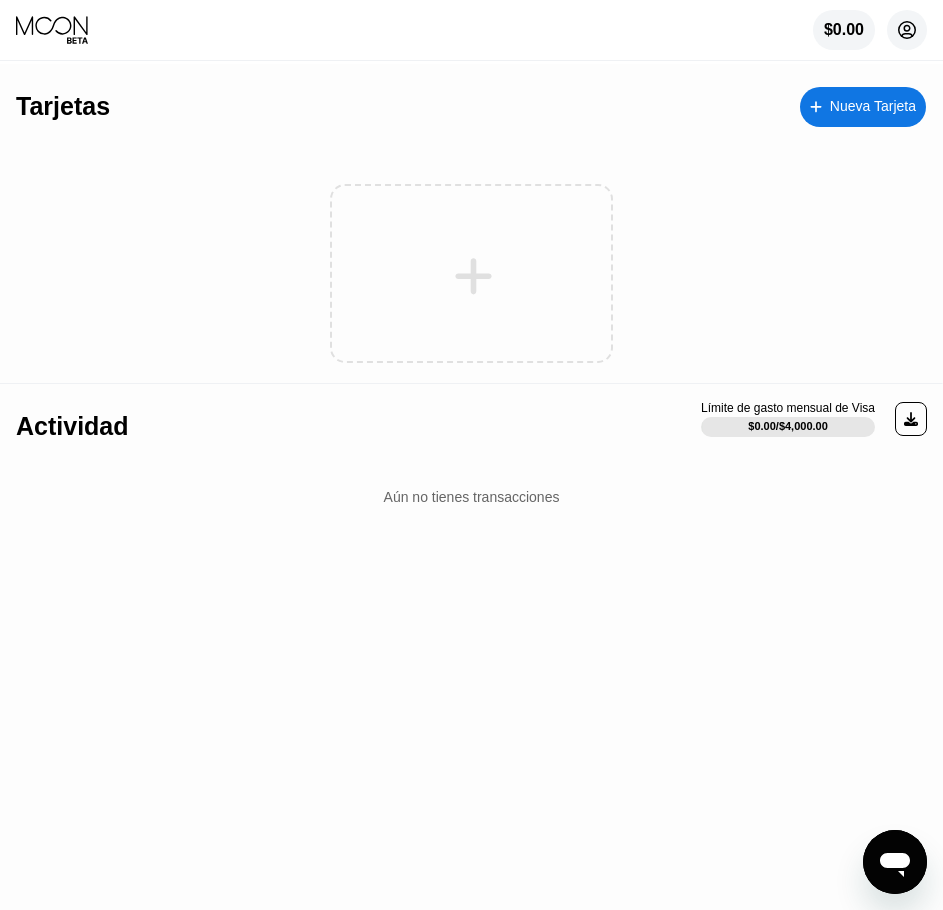 click 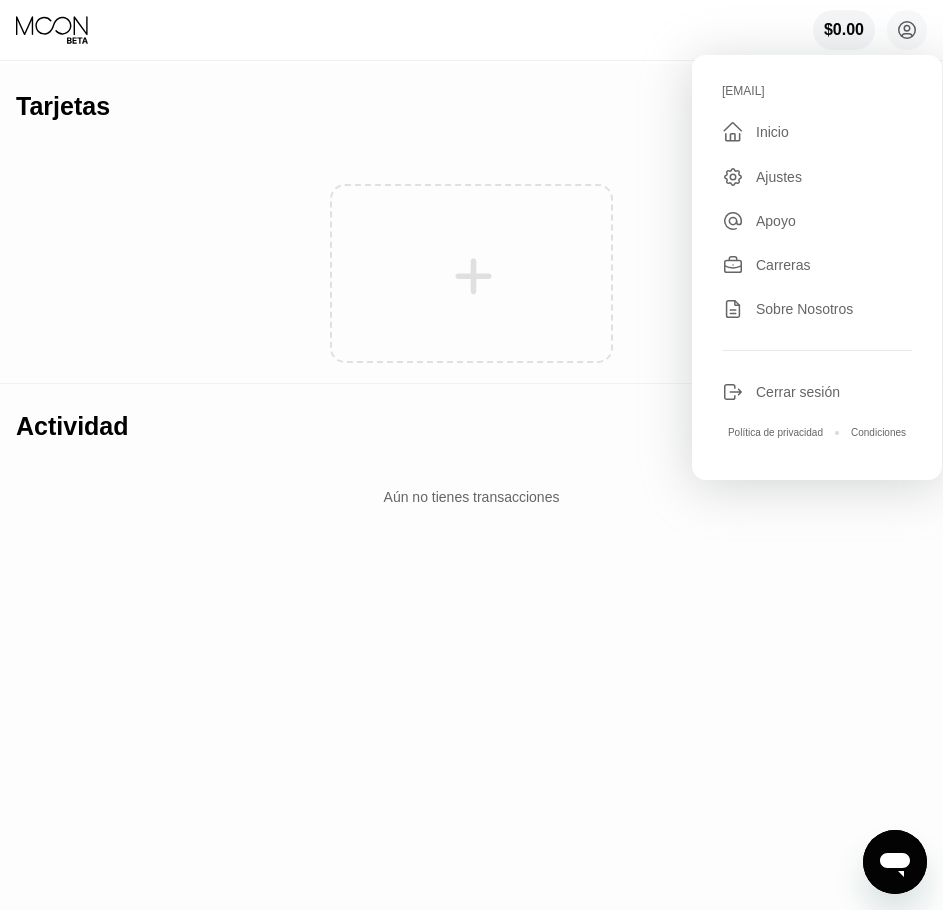 drag, startPoint x: 548, startPoint y: 58, endPoint x: 639, endPoint y: 33, distance: 94.371605 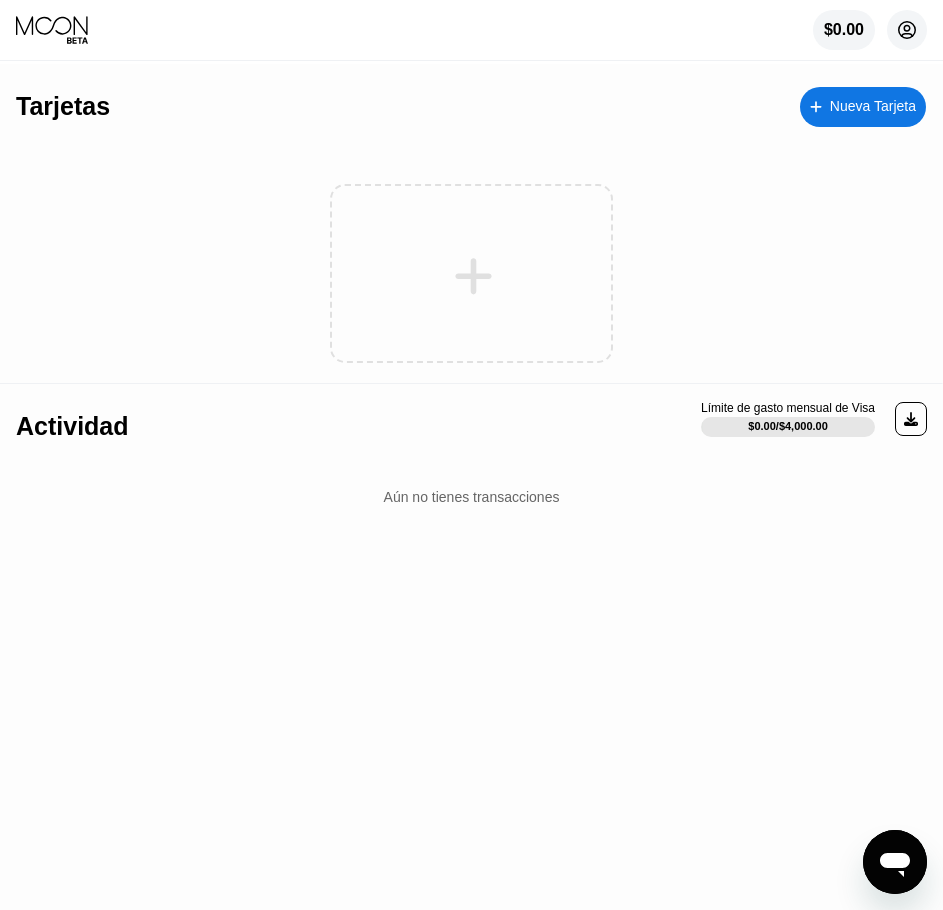 click 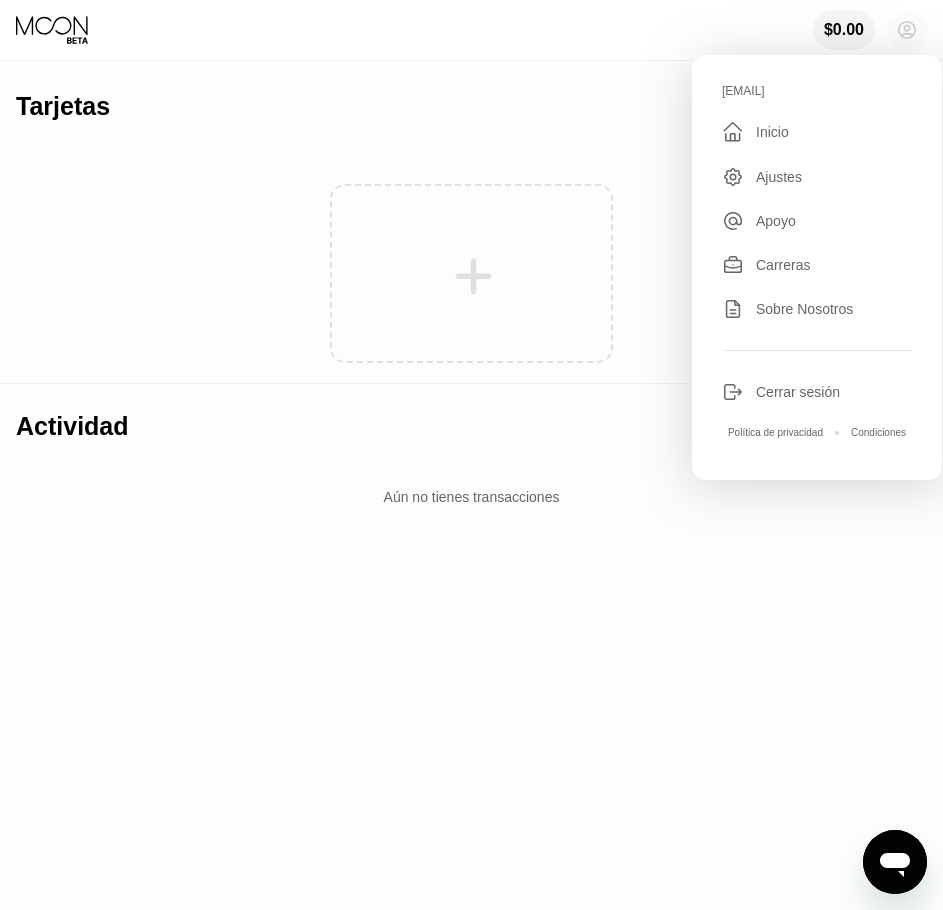 click 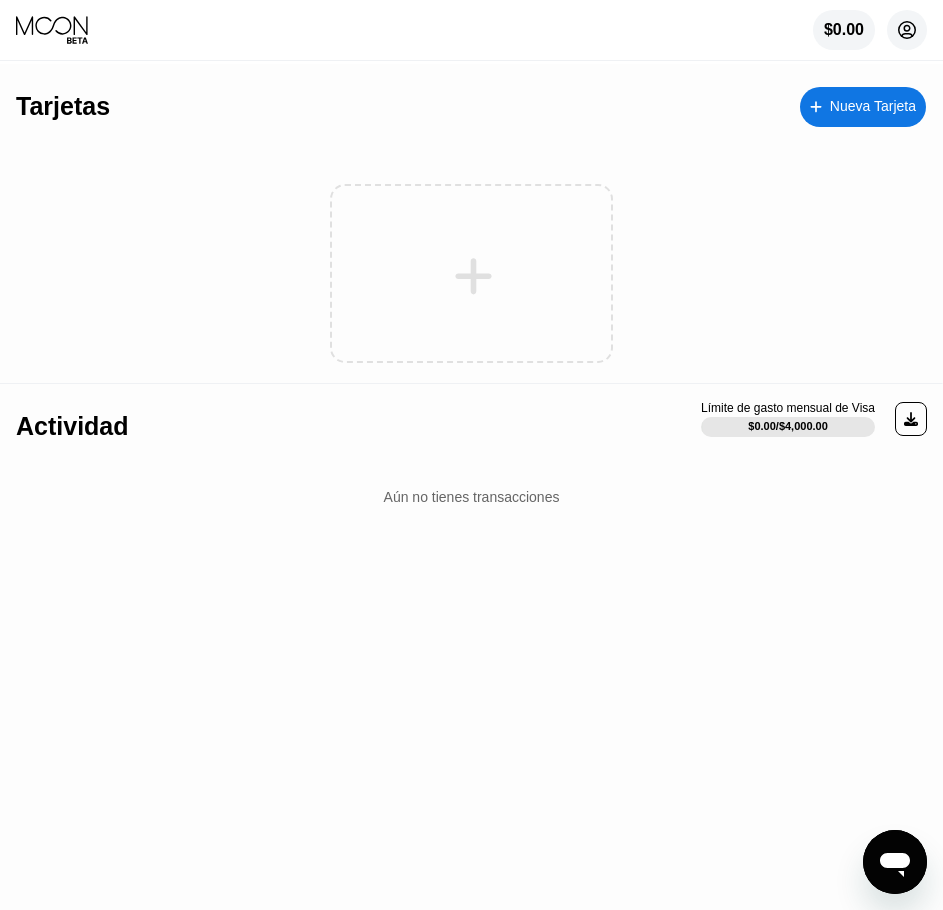 click 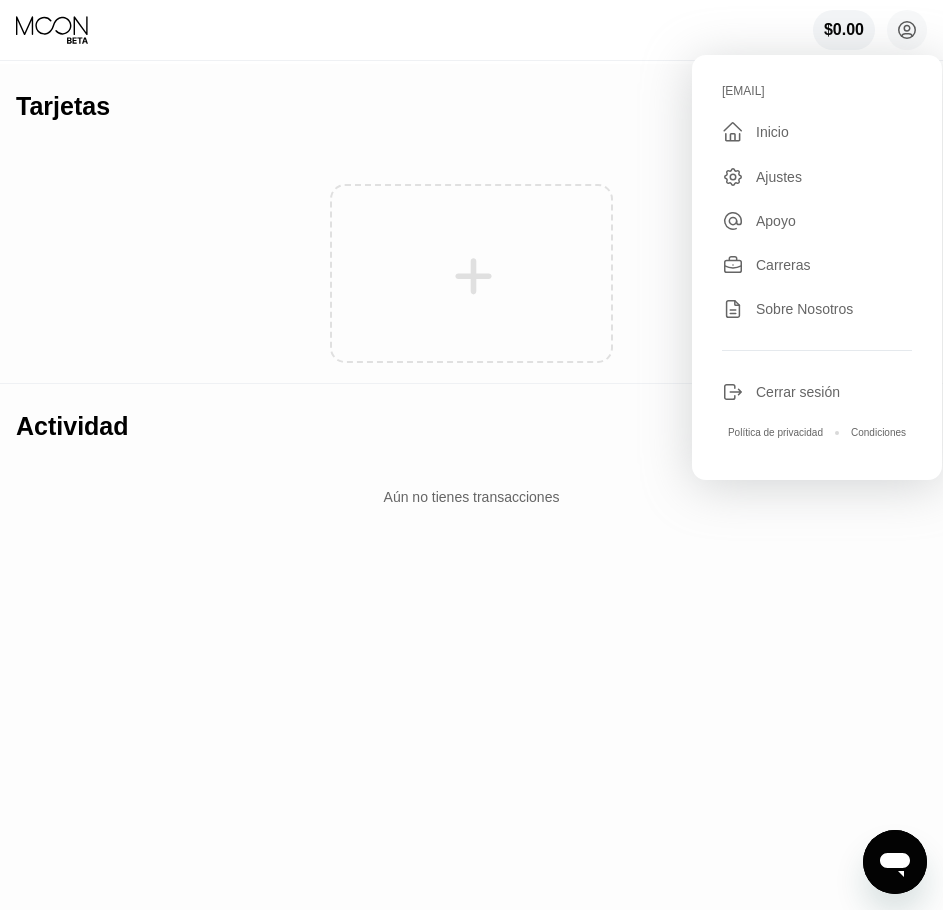 click 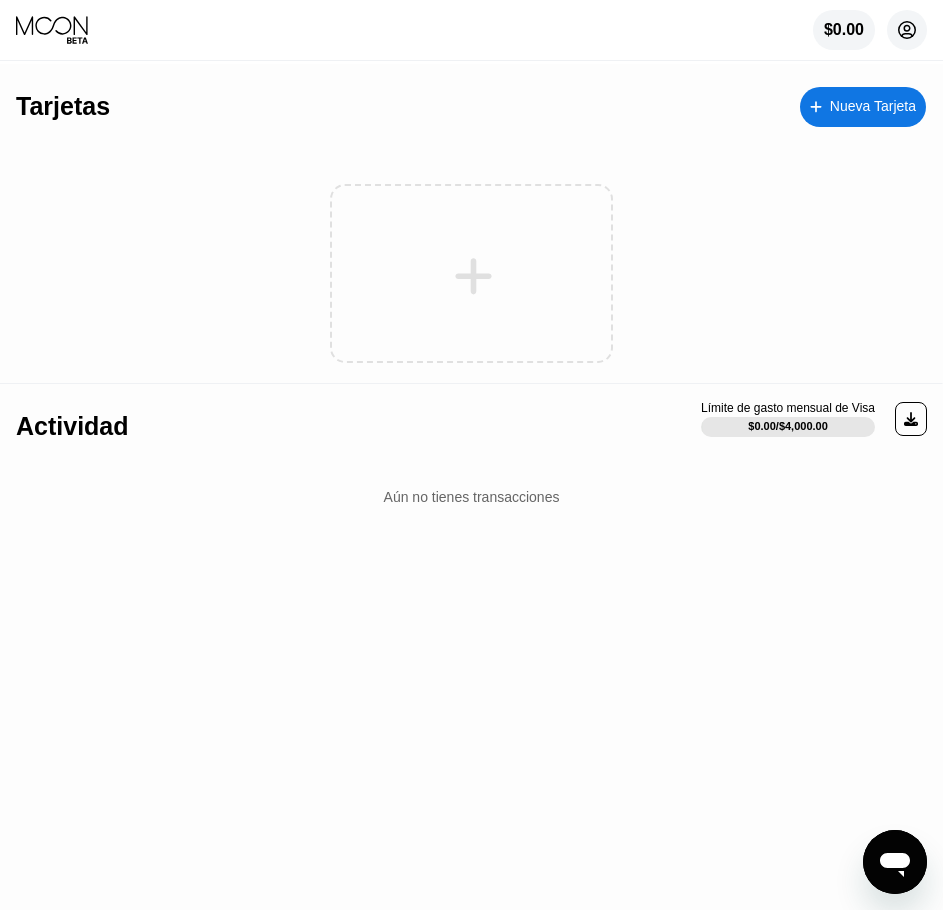 click 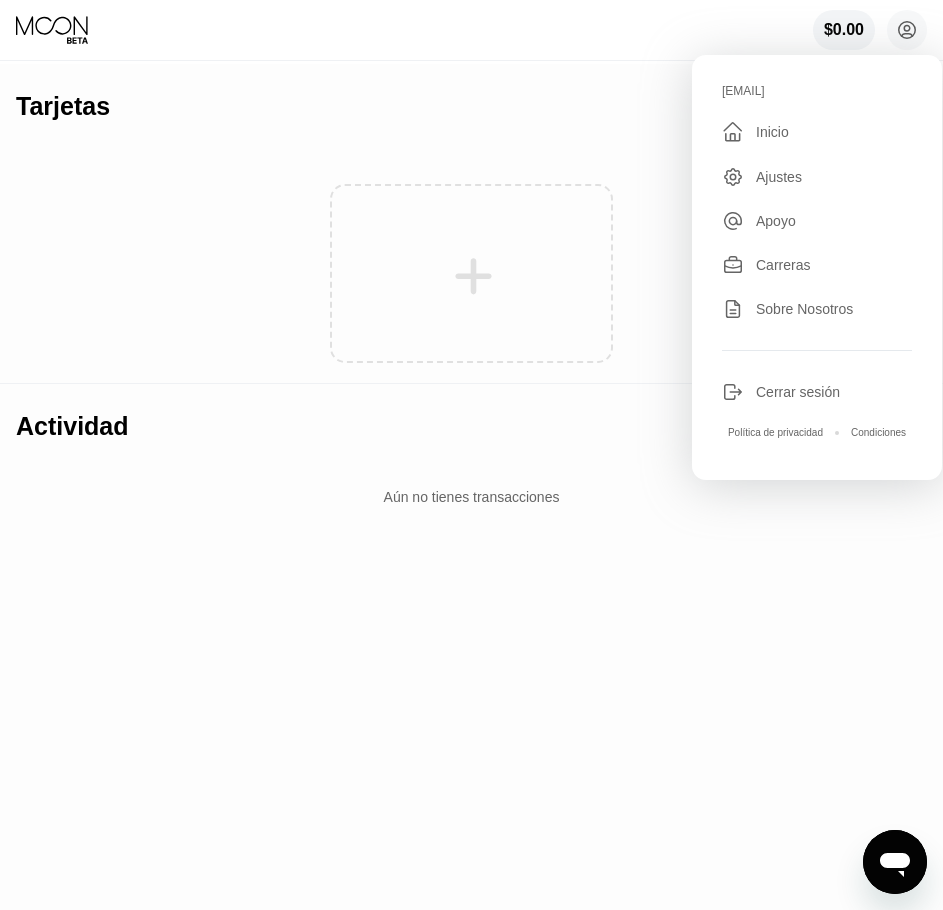 click on "Tarjetas    Nueva Tarjeta" at bounding box center [471, 99] 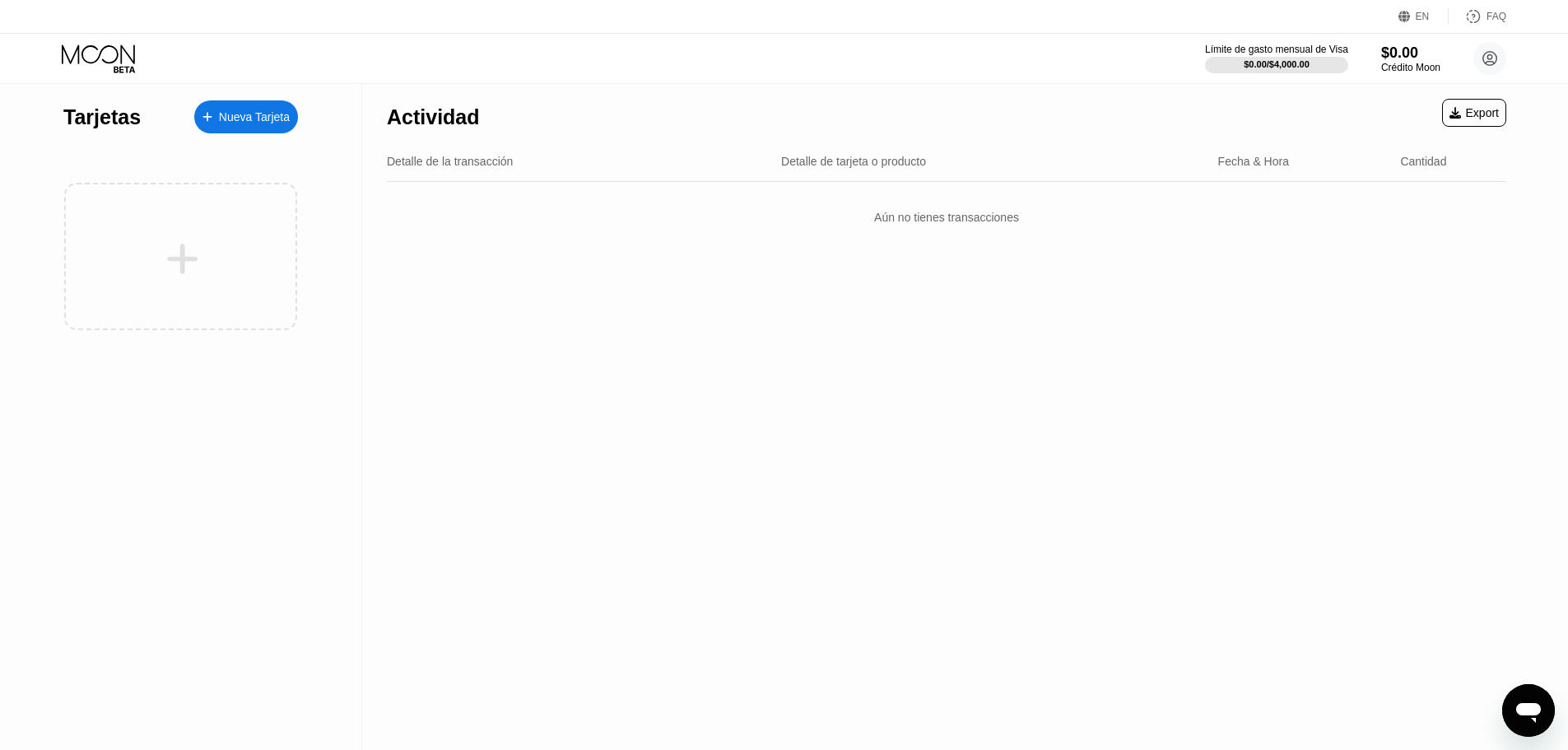 click on "$0.00" at bounding box center [1411, 53] 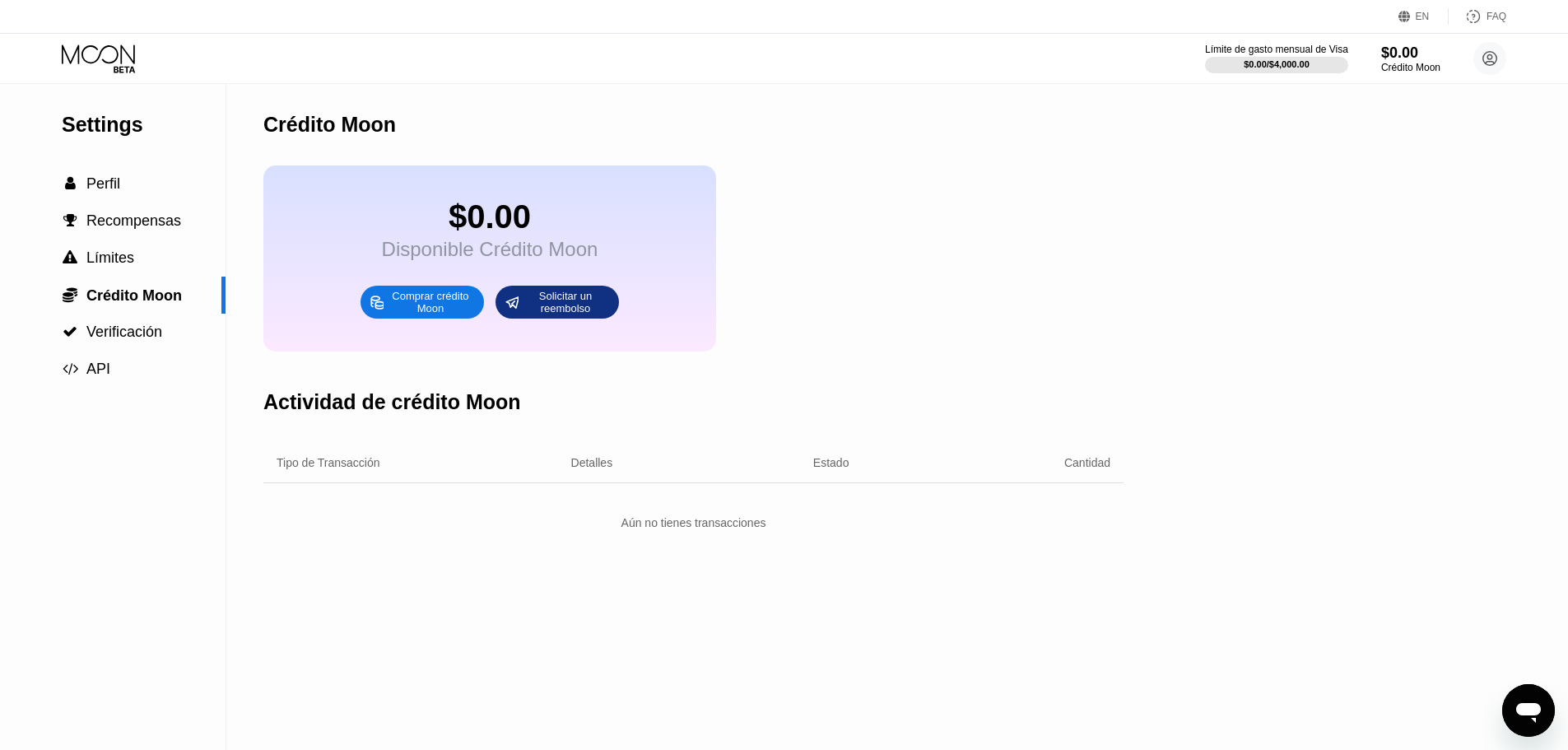 click on "Comprar crédito Moon" at bounding box center [430, 302] 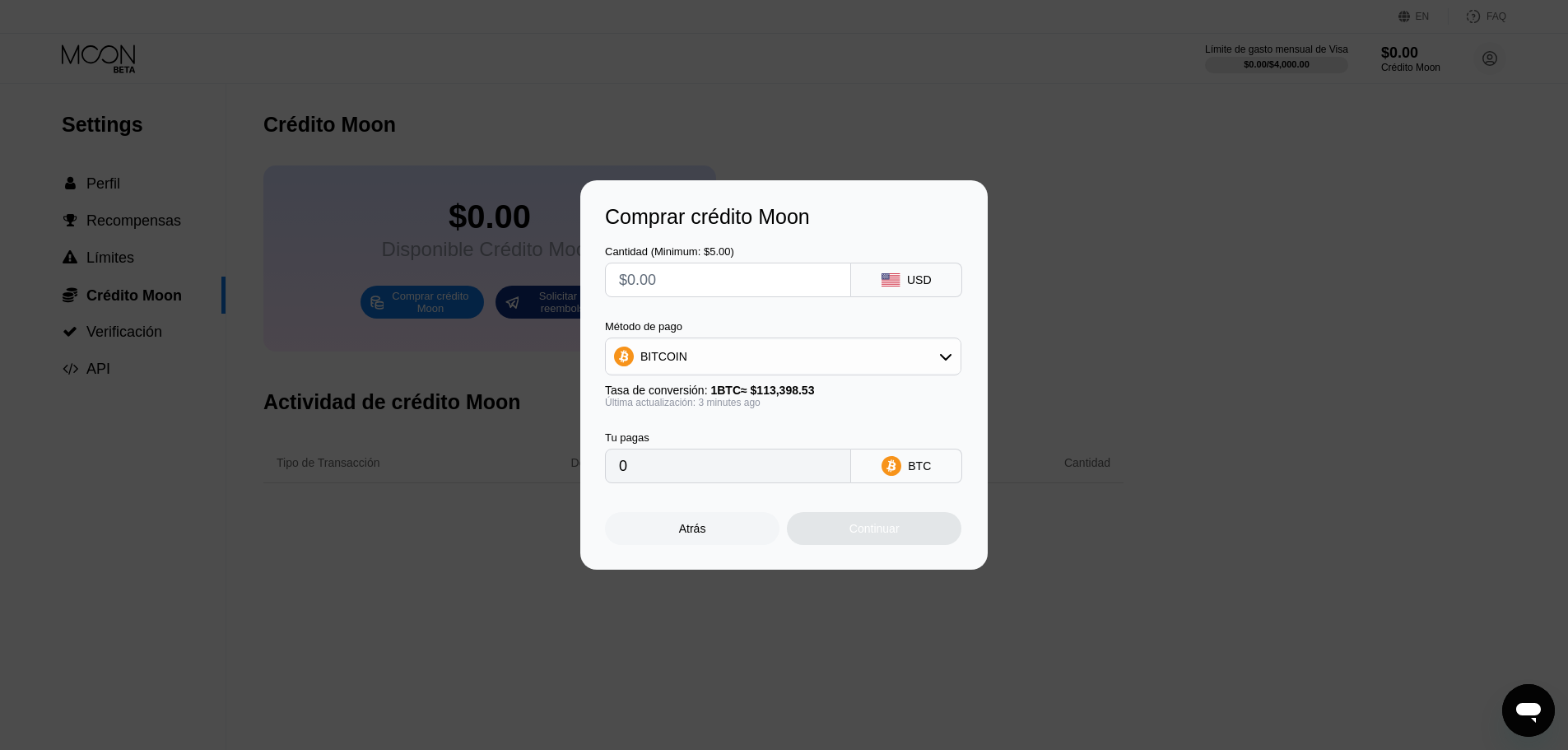 click at bounding box center [728, 280] 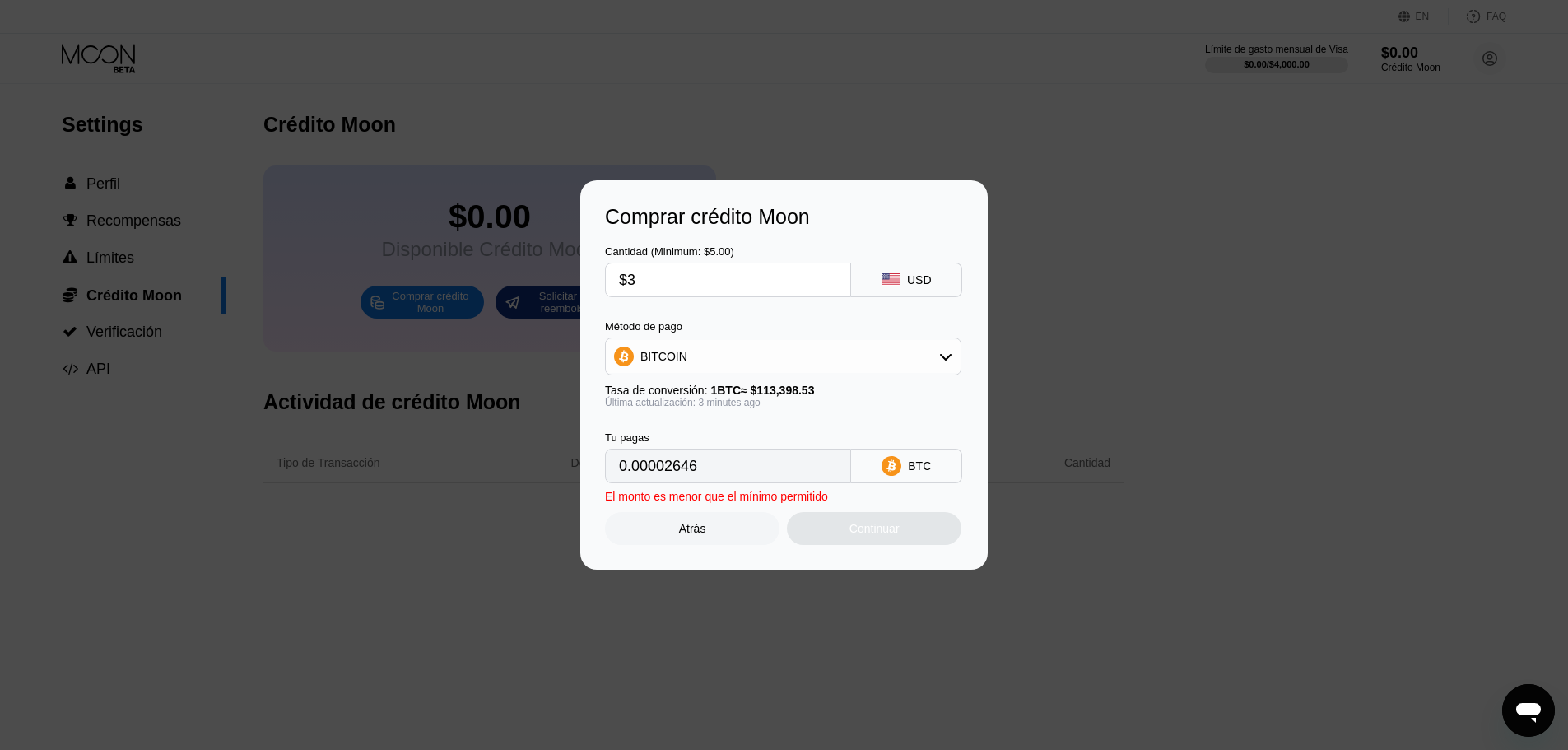 type on "0.00002646" 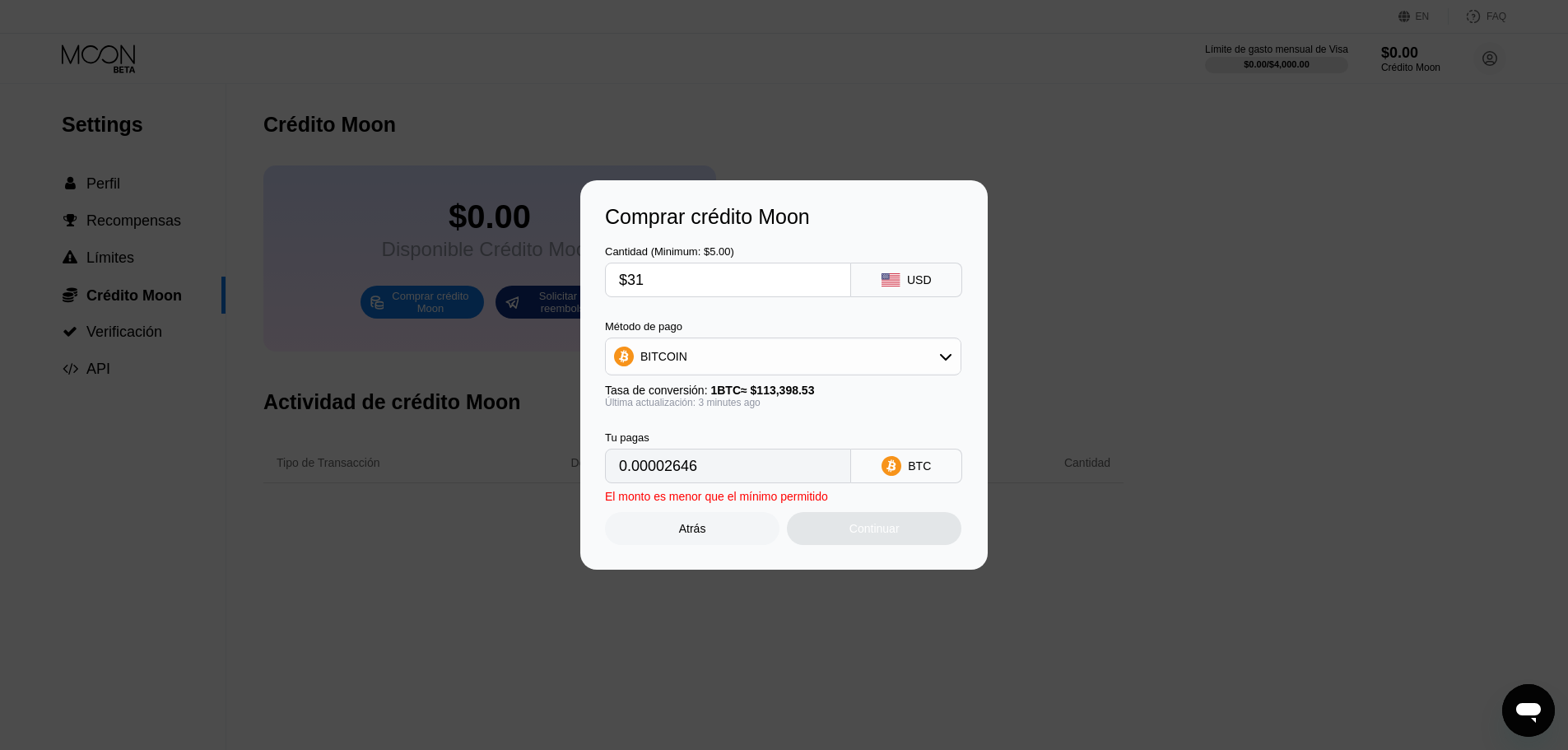 type on "0.00027338" 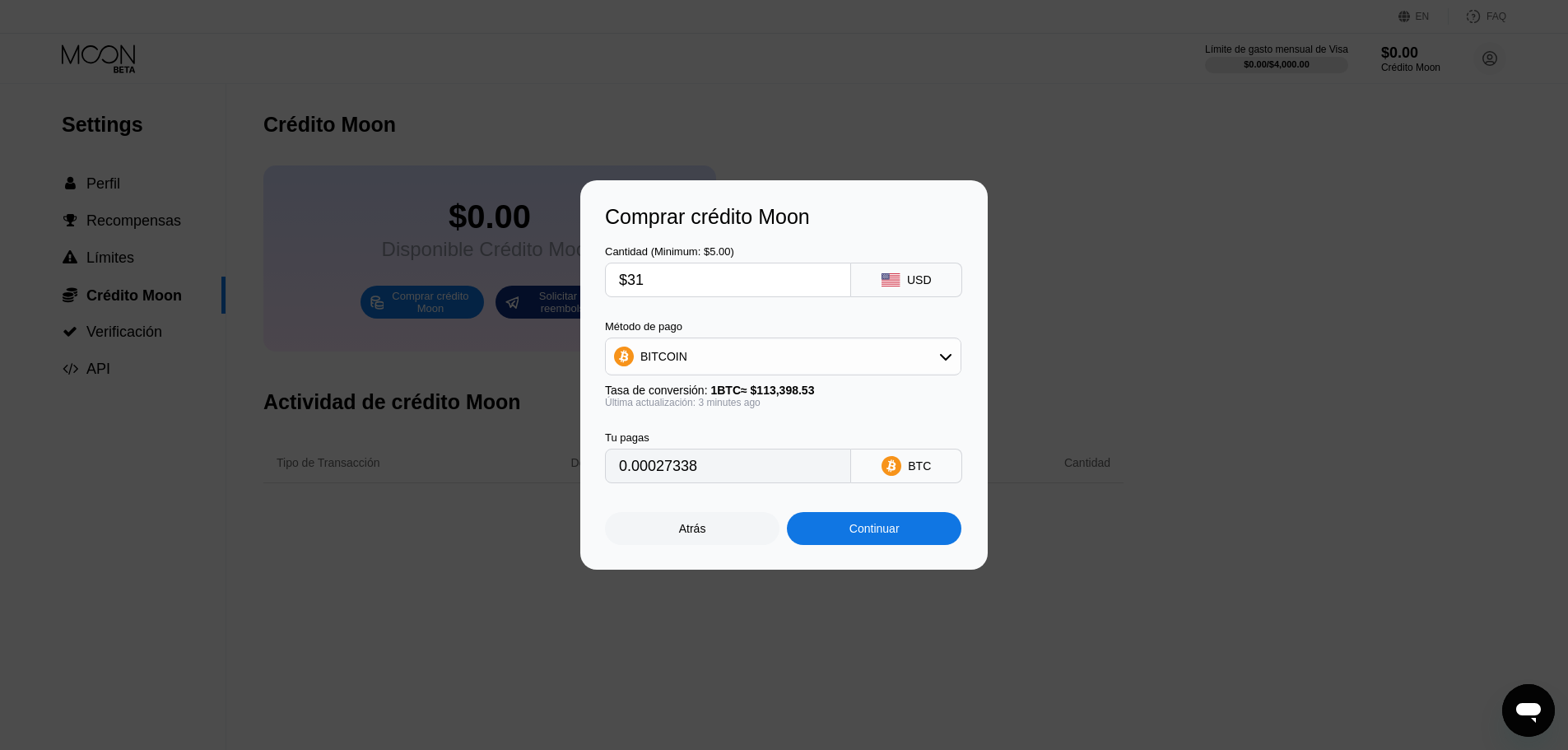 type on "$310" 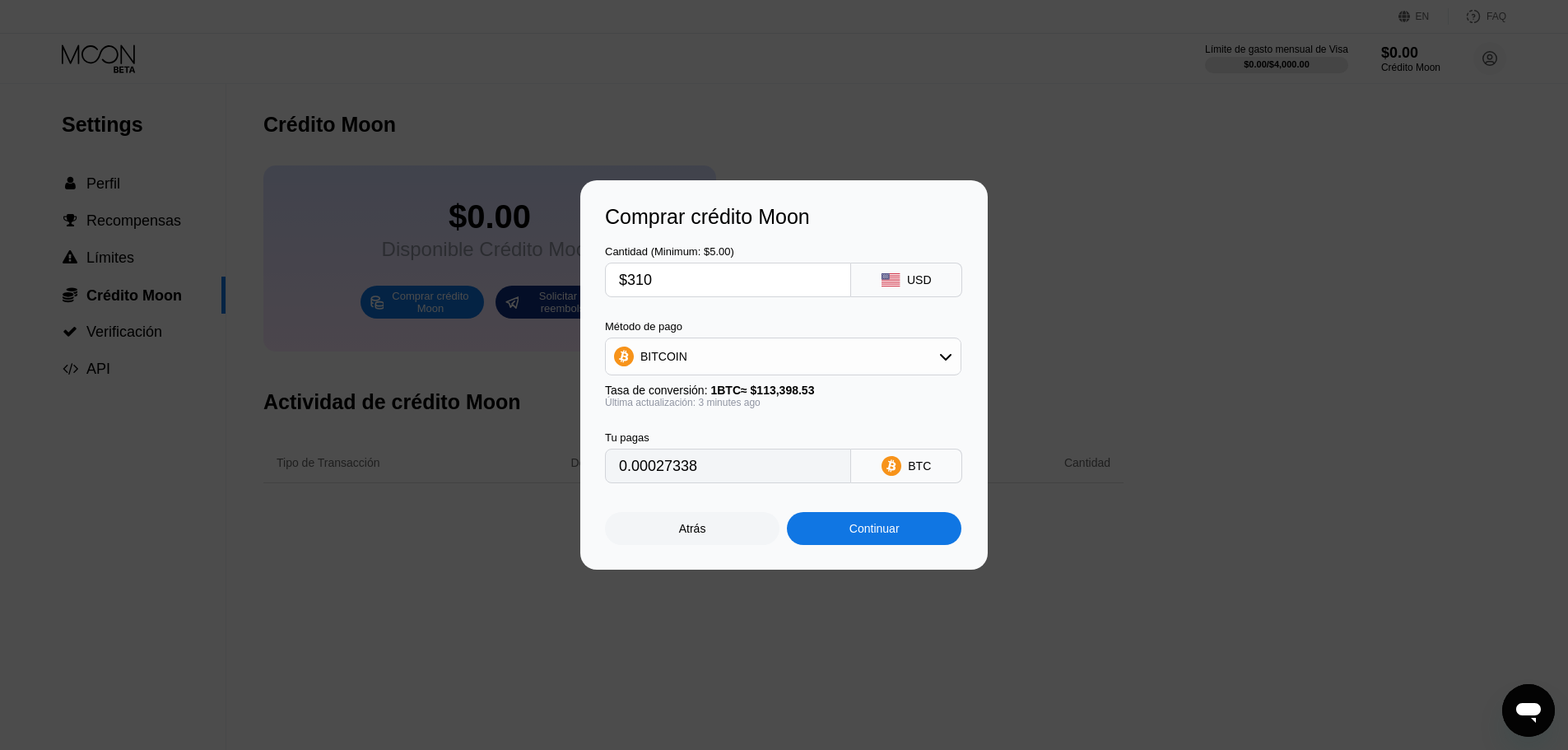 type on "0.00273373" 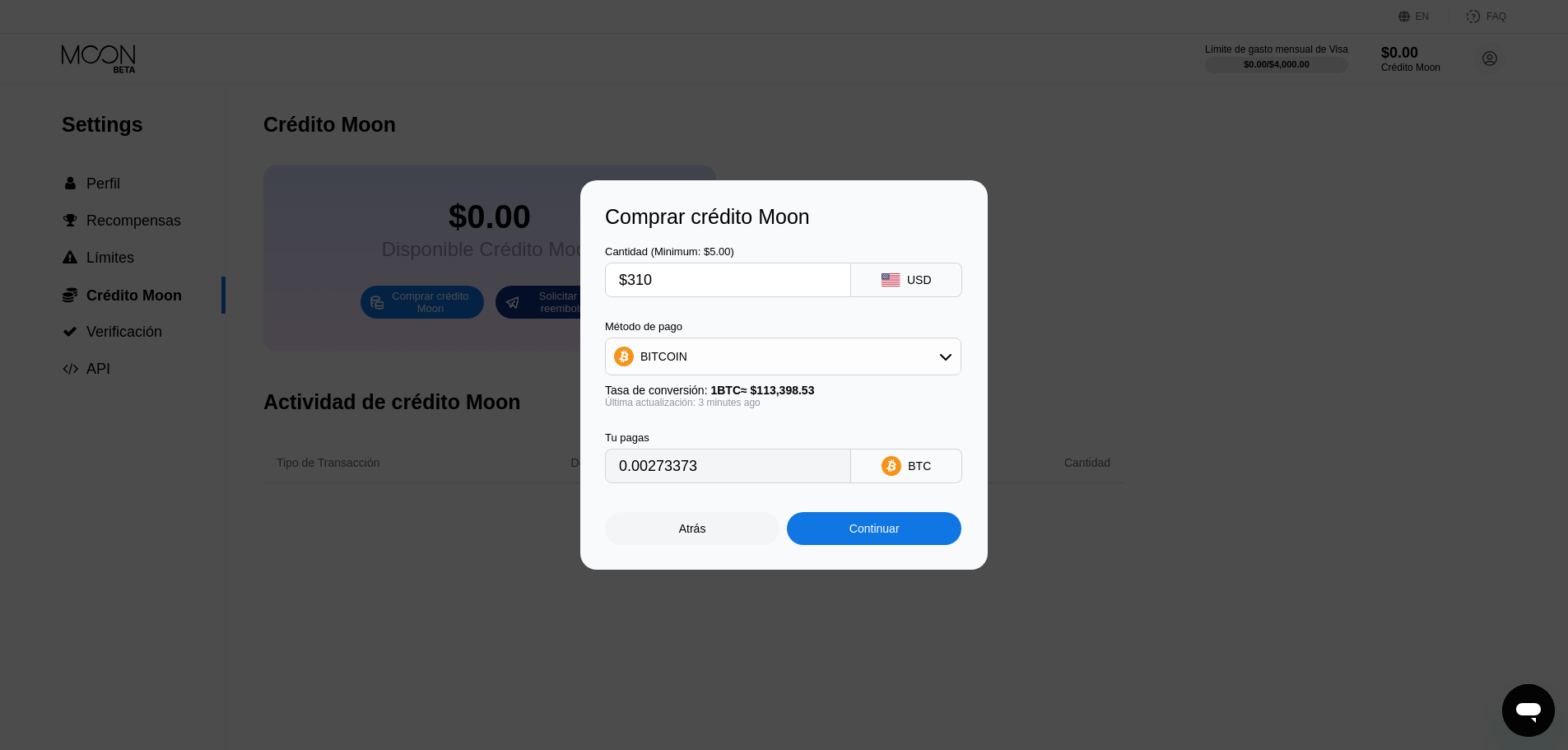 type on "$310" 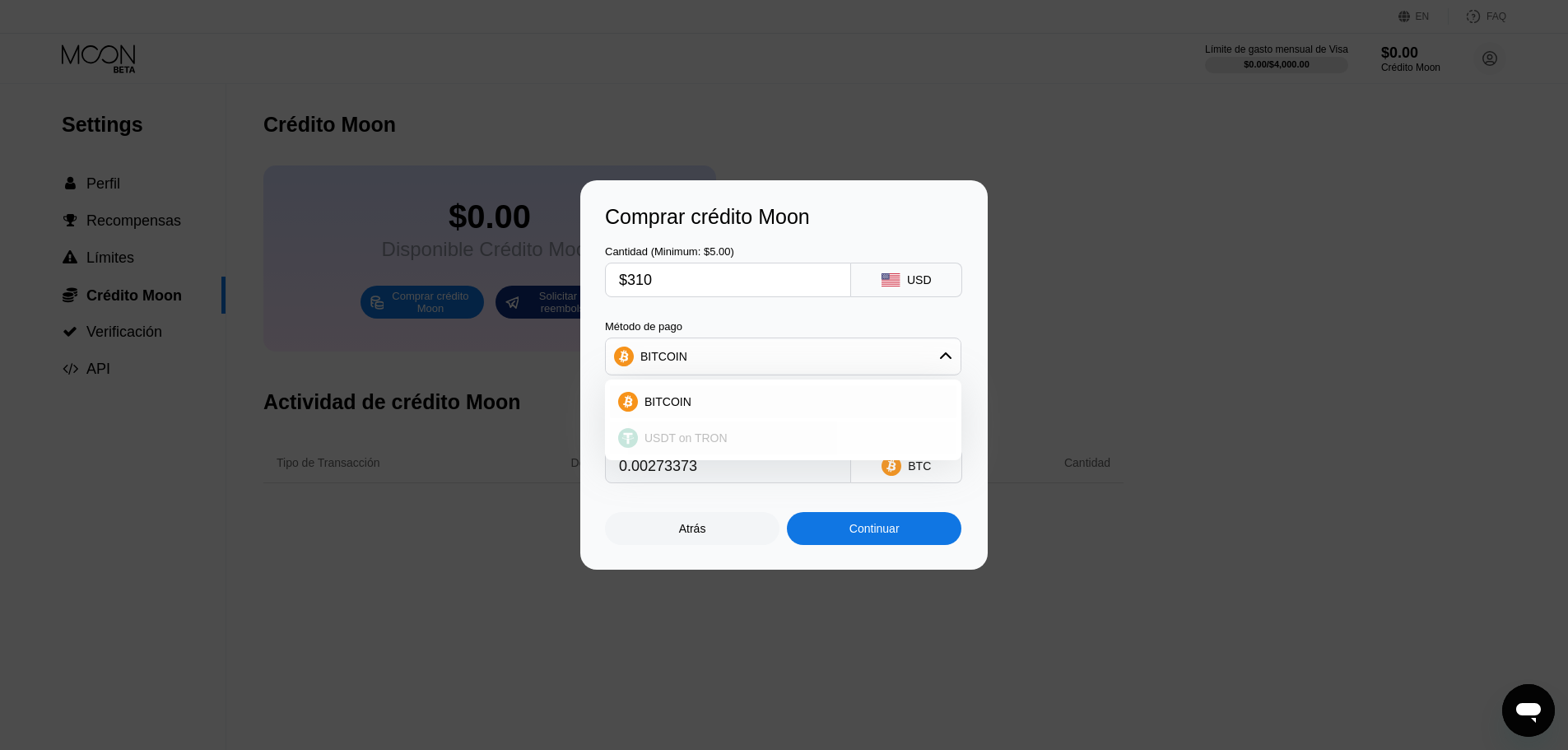 click on "USDT on TRON" at bounding box center [686, 438] 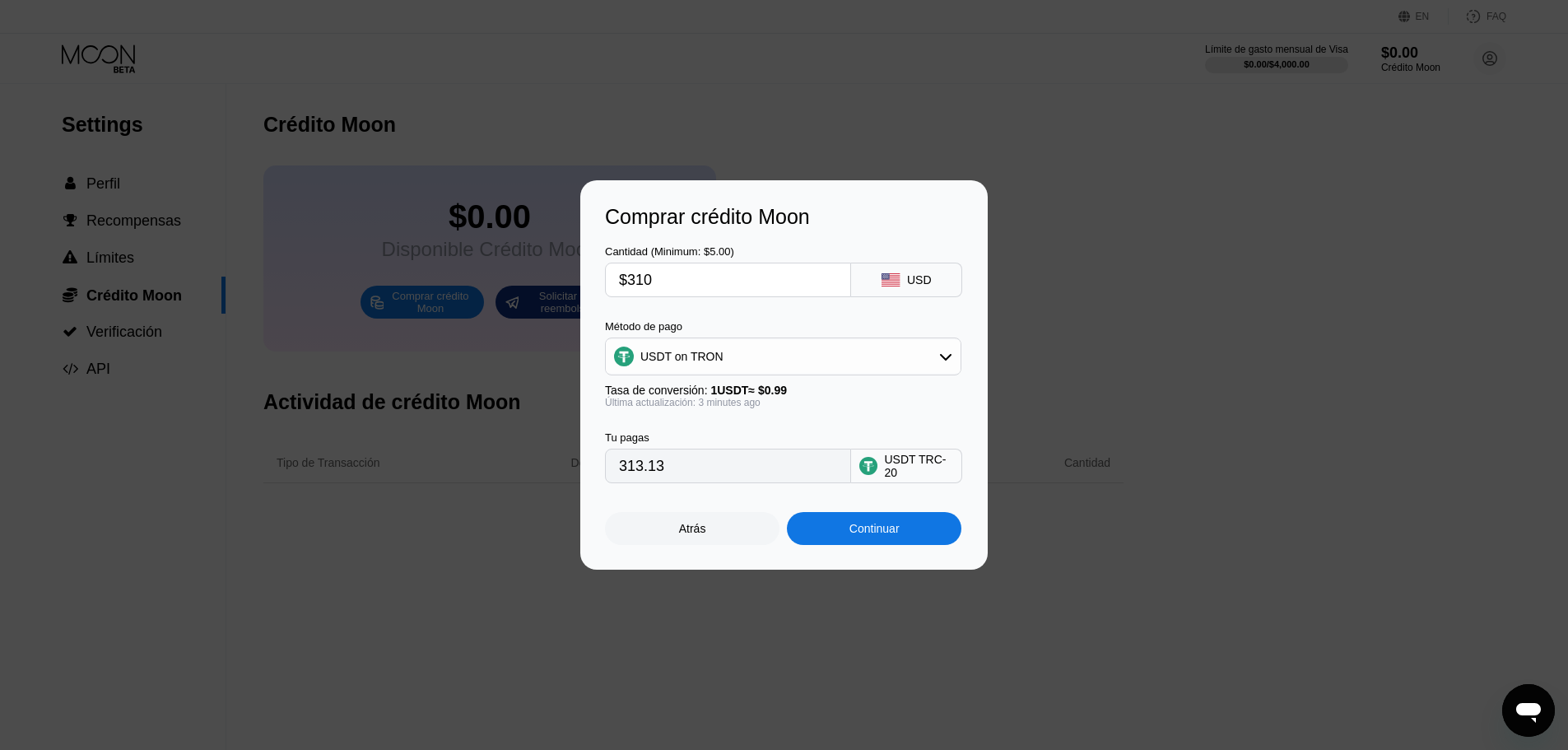 click on "Continuar" at bounding box center (874, 529) 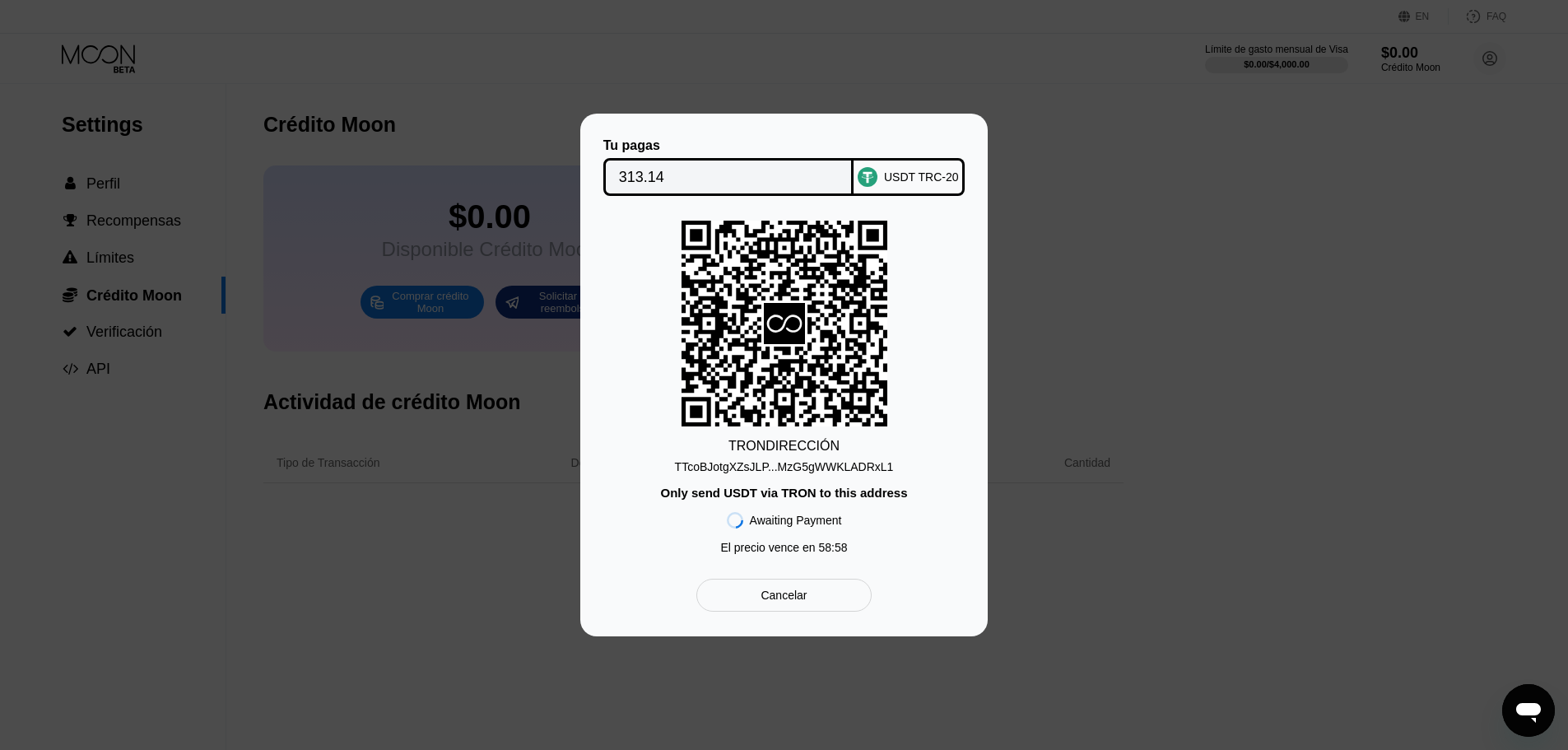 click on "TTcoBJotgXZsJLP...MzG5gWWKLADRxL1" at bounding box center (784, 467) 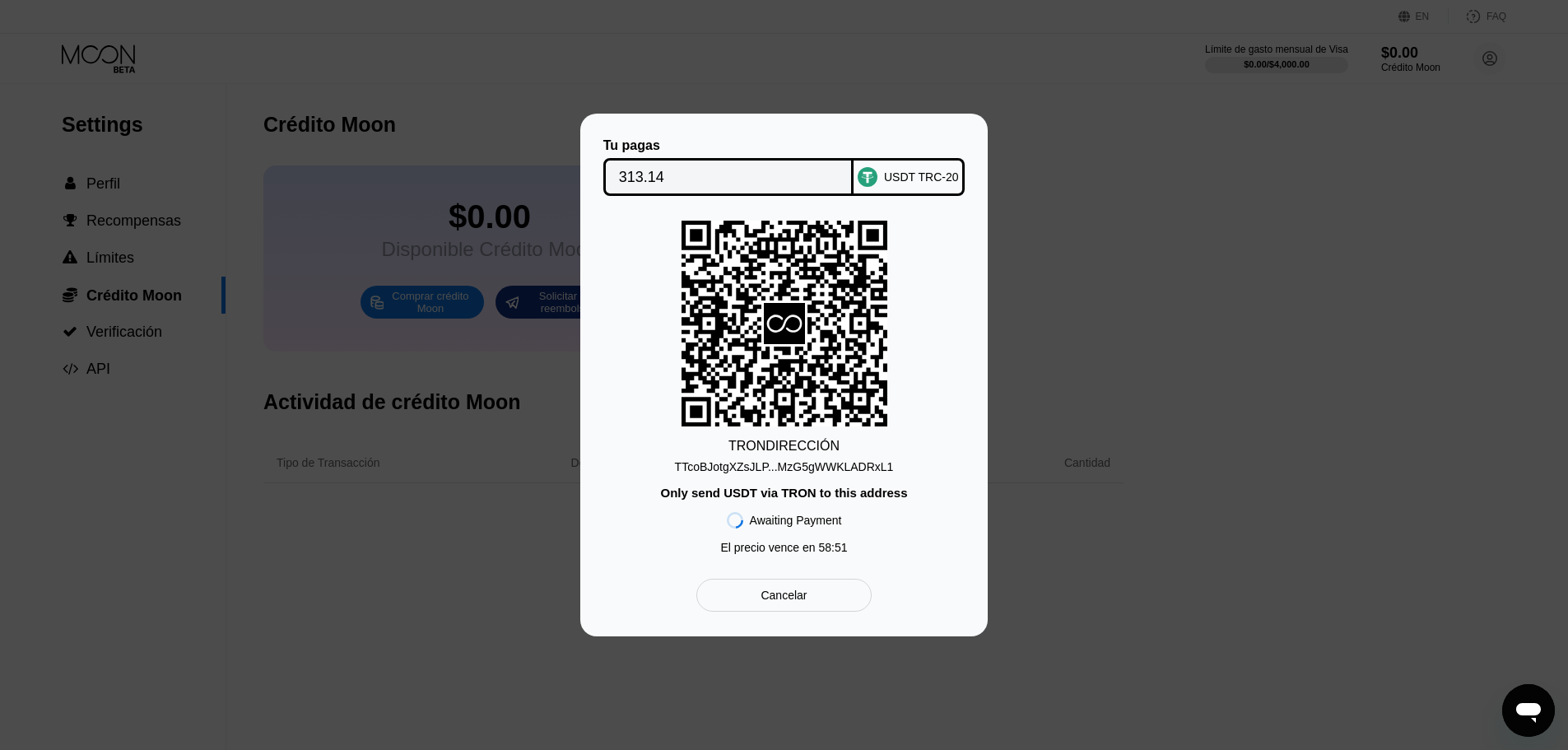 click on "USDT TRC-20" at bounding box center (921, 177) 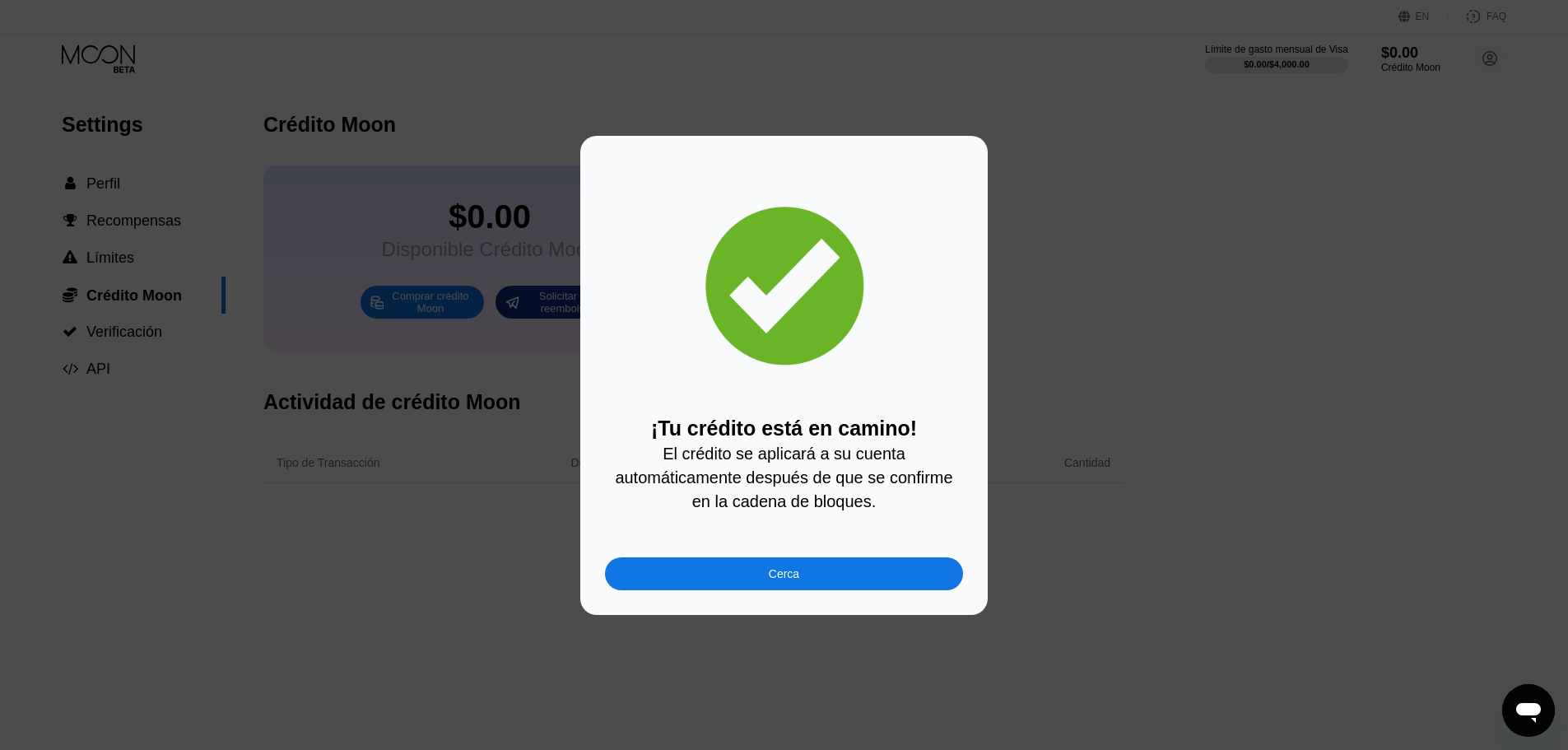 drag, startPoint x: 953, startPoint y: 243, endPoint x: 930, endPoint y: 230, distance: 26.41969 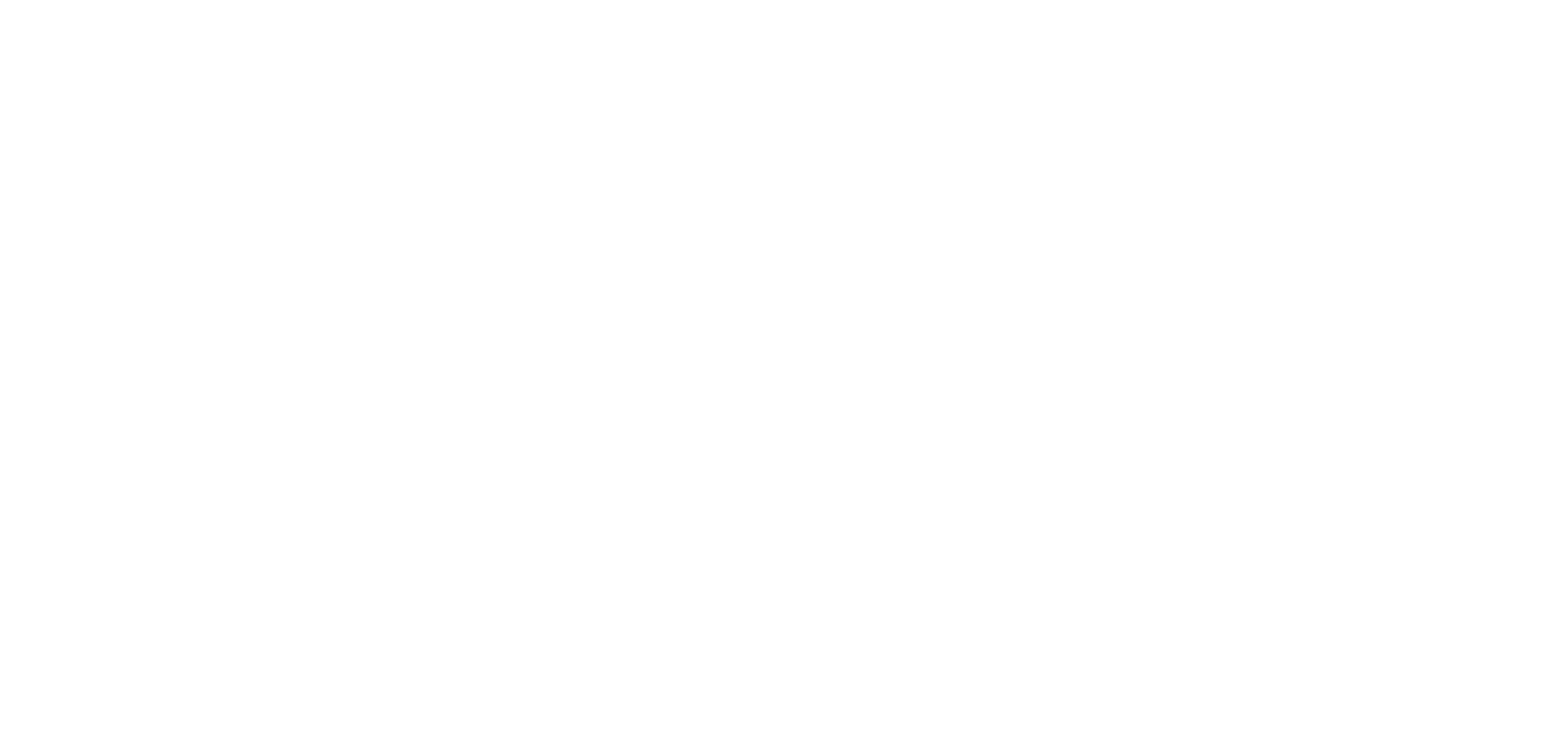 scroll, scrollTop: 0, scrollLeft: 0, axis: both 